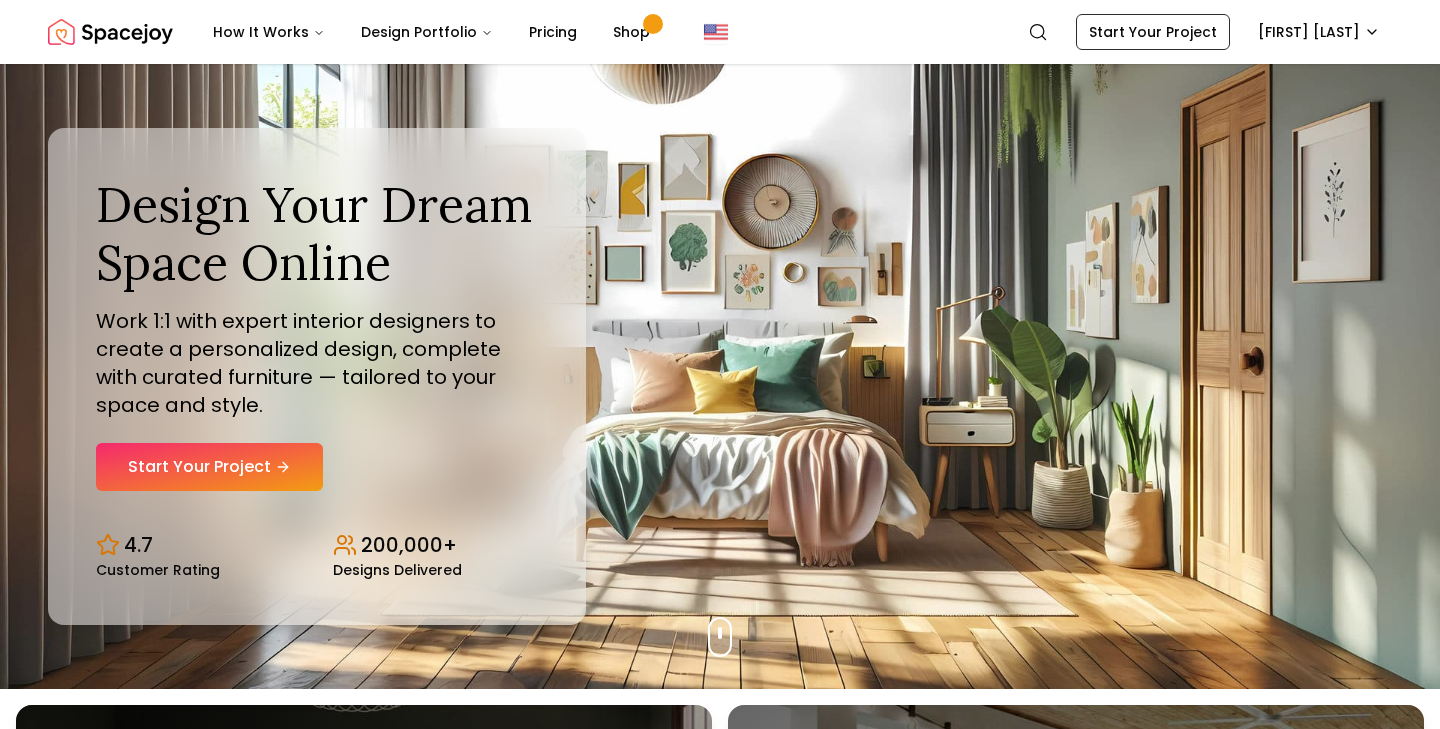 scroll, scrollTop: 0, scrollLeft: 0, axis: both 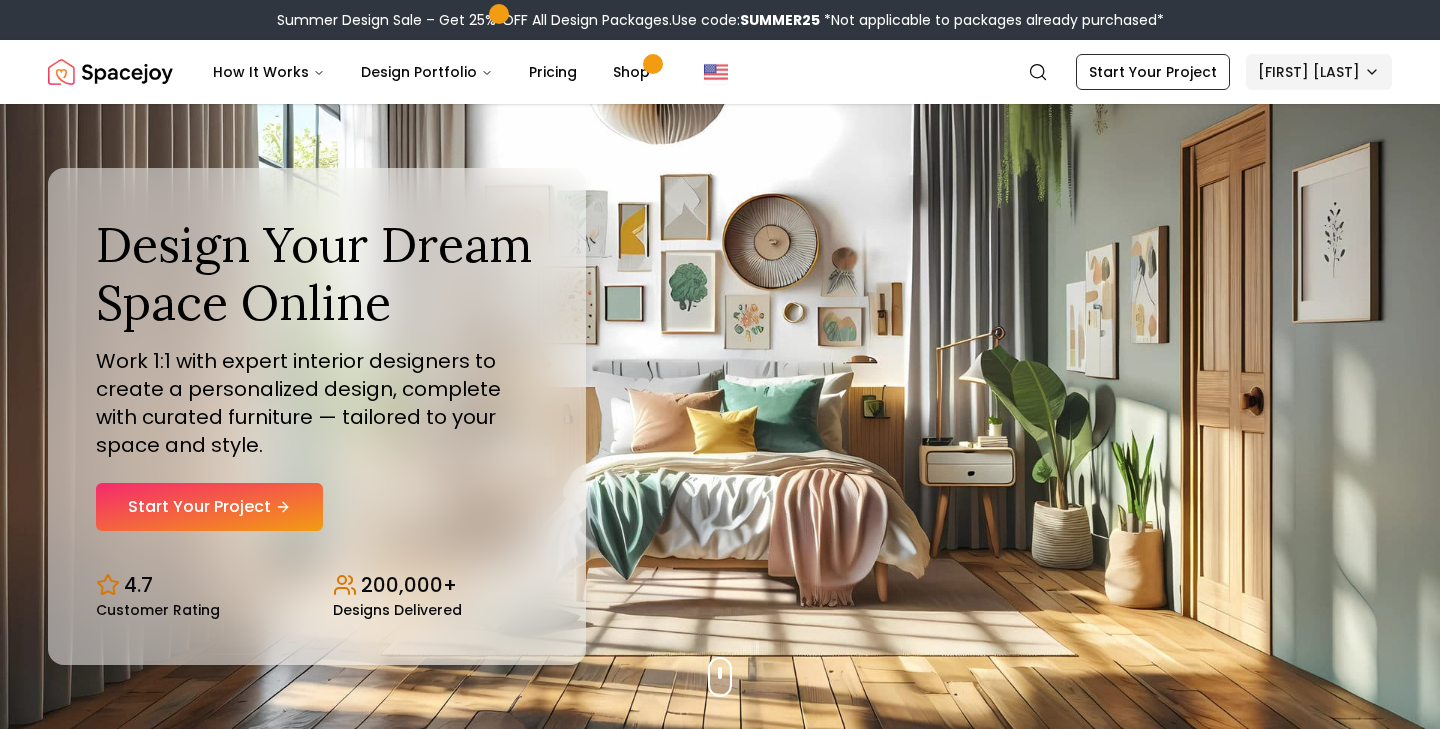 click on "Summer Design Sale – Get 25% OFF All Design Packages.  Use code:  SUMMER25   *Not applicable to packages already purchased* Spacejoy How It Works   Design Portfolio   Pricing Shop Search Start Your Project   alycia kozak Design Your Dream Space Online Work 1:1 with expert interior designers to create a personalized design, complete with curated furniture — tailored to your space and style. Start Your Project   4.7 Customer Rating 200,000+ Designs Delivered Design Your Dream Space Online Work 1:1 with expert interior designers to create a personalized design, complete with curated furniture — tailored to your space and style. Start Your Project   4.7 Customer Rating 200,000+ Designs Delivered Summer Design Sale Get 25% OFF on all Design Packages Get Started   Mid-Summer Style Event Up to 60% OFF on Furniture & Decor Shop Now   Get Matched with Expert Interior Designers Online! Maria Castillero Designer Angela Amore Designer Tina Martidelcampo Designer Christina Manzo Designer Hannah James Designer   1 2" at bounding box center (720, 5935) 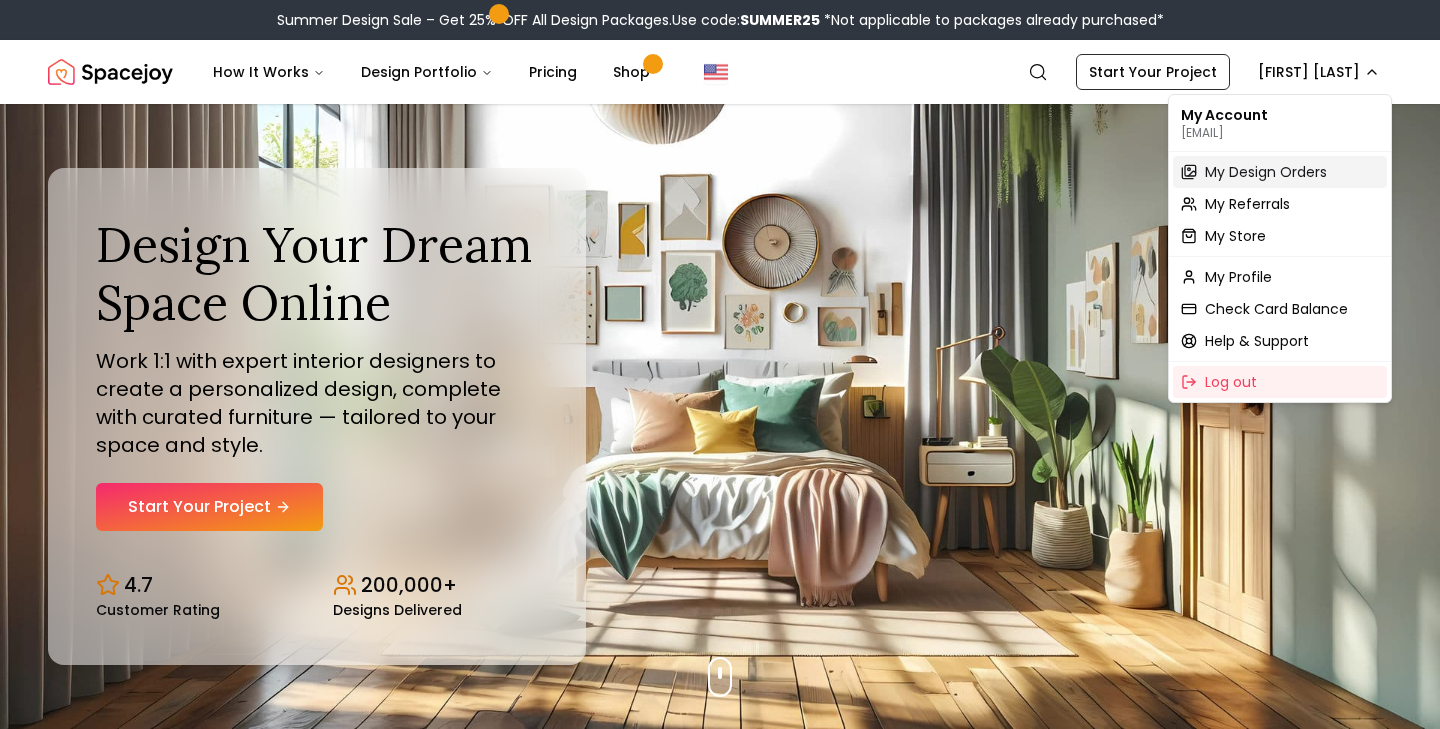 click on "My Design Orders" at bounding box center [1266, 172] 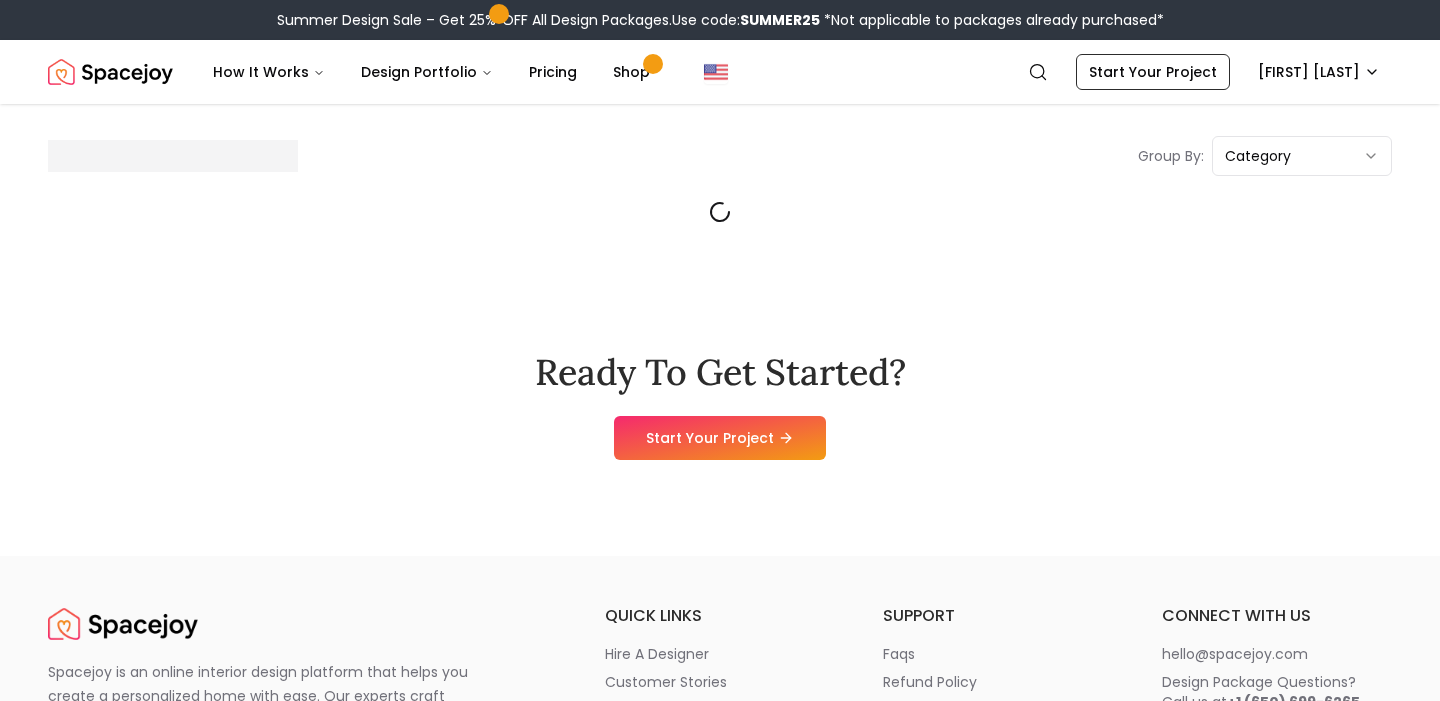 scroll, scrollTop: 0, scrollLeft: 0, axis: both 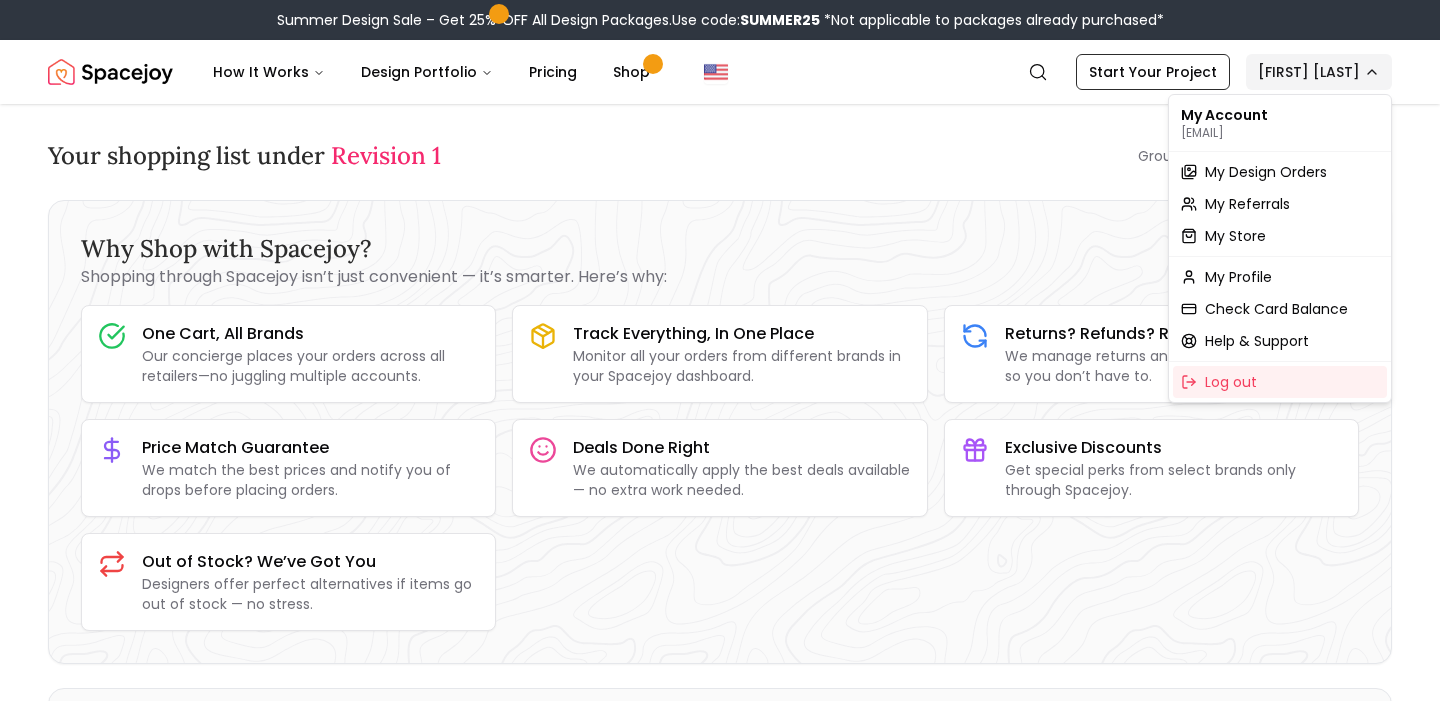 click on "Summer Design Sale – Get 25% OFF All Design Packages. Use code: SUMMER25 *Not applicable to packages already purchased* Spacejoy How It Works Design Portfolio Pricing Shop Search Start Your Project [FIRST] [LAST] Your shopping list under Revision 1 Group By: category Why Shop with Spacejoy? Shopping through Spacejoy isn’t just convenient — it’s smarter. Here’s why: One Cart, All Brands Our concierge places your orders across all retailers—no juggling multiple accounts. Track Everything, In One Place Monitor all your orders from different brands in your Spacejoy dashboard. Returns? Refunds? Relax. We manage returns and refunds with retailers so you don’t have to. Price Match Guarantee We match the best prices and notify you of drops before placing orders. Deals Done Right We automatically apply the best deals available — no extra work needed. Exclusive Discounts Get special perks from select brands only through Spacejoy. Out of Stock? We’ve Got You Furnishings Furnishings Wayfair 1" at bounding box center (720, 4030) 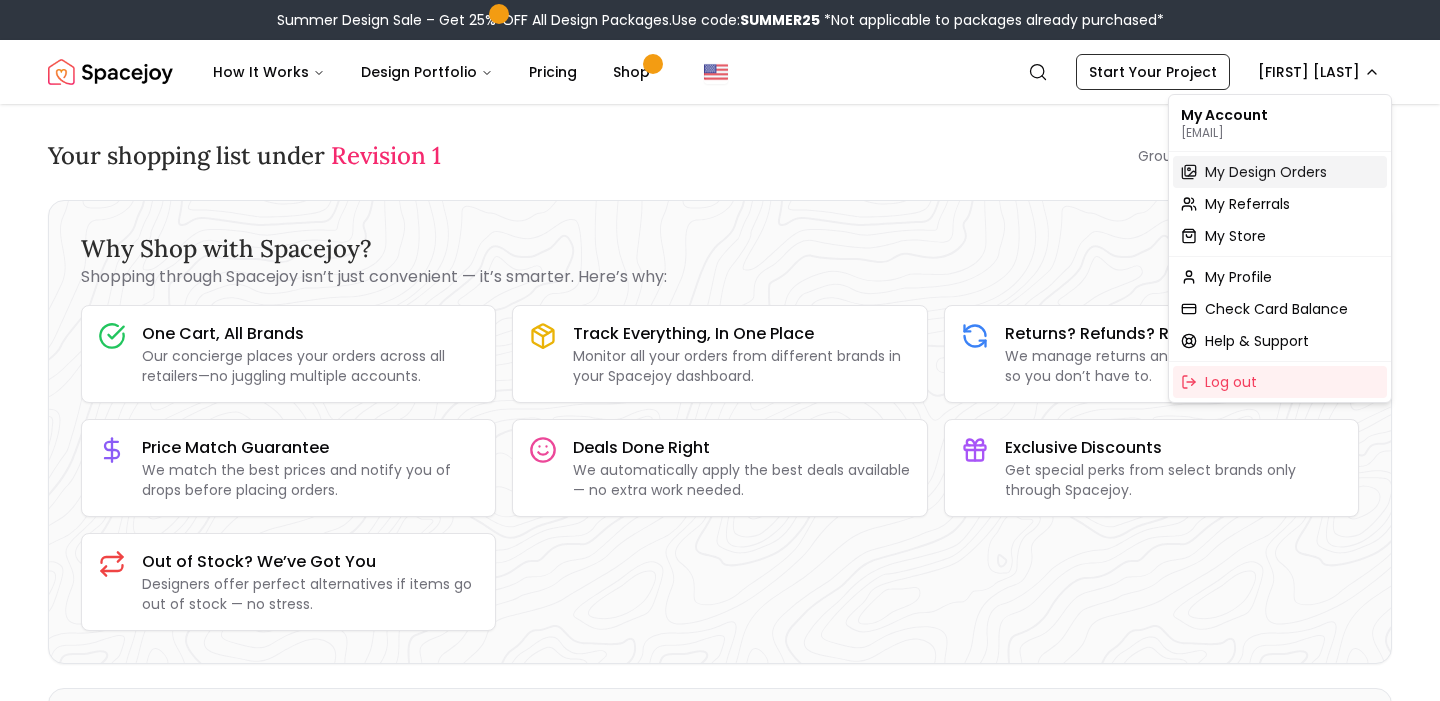 click on "My Design Orders" at bounding box center [1266, 172] 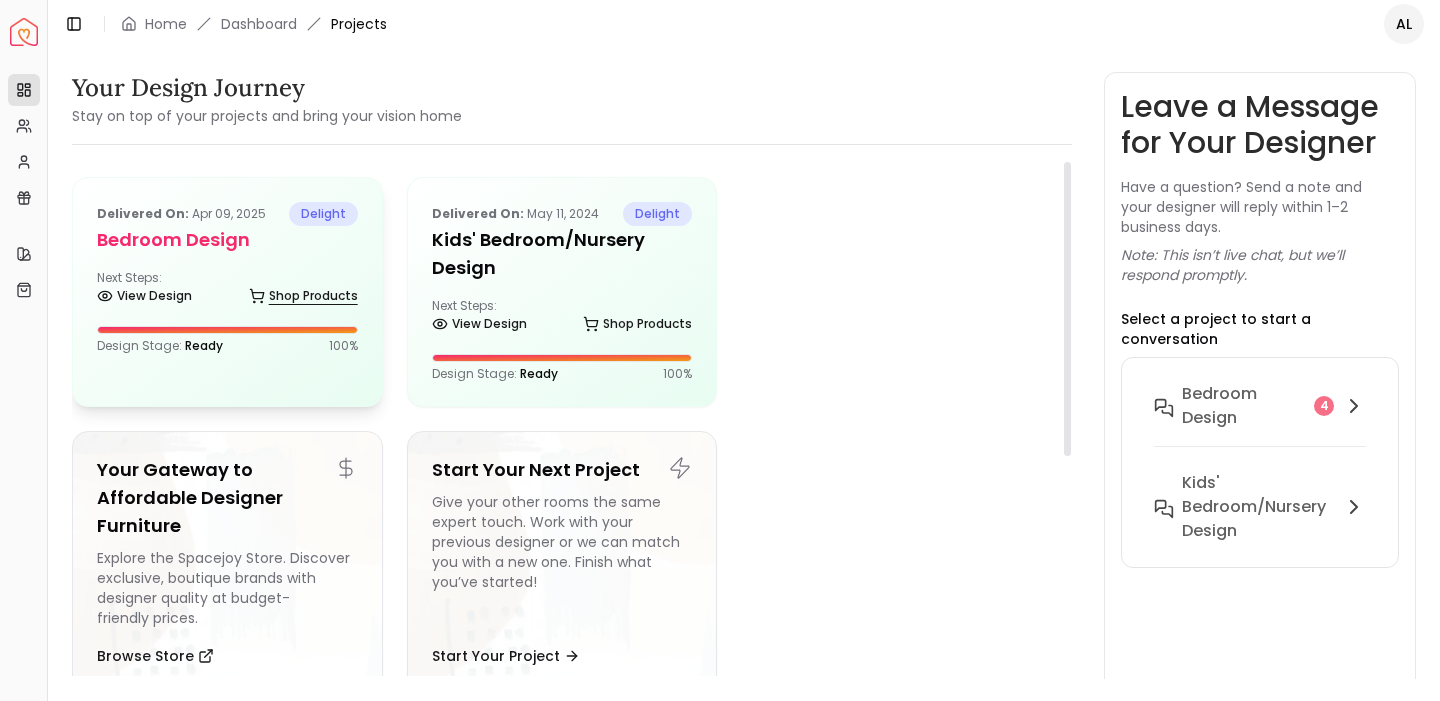 click 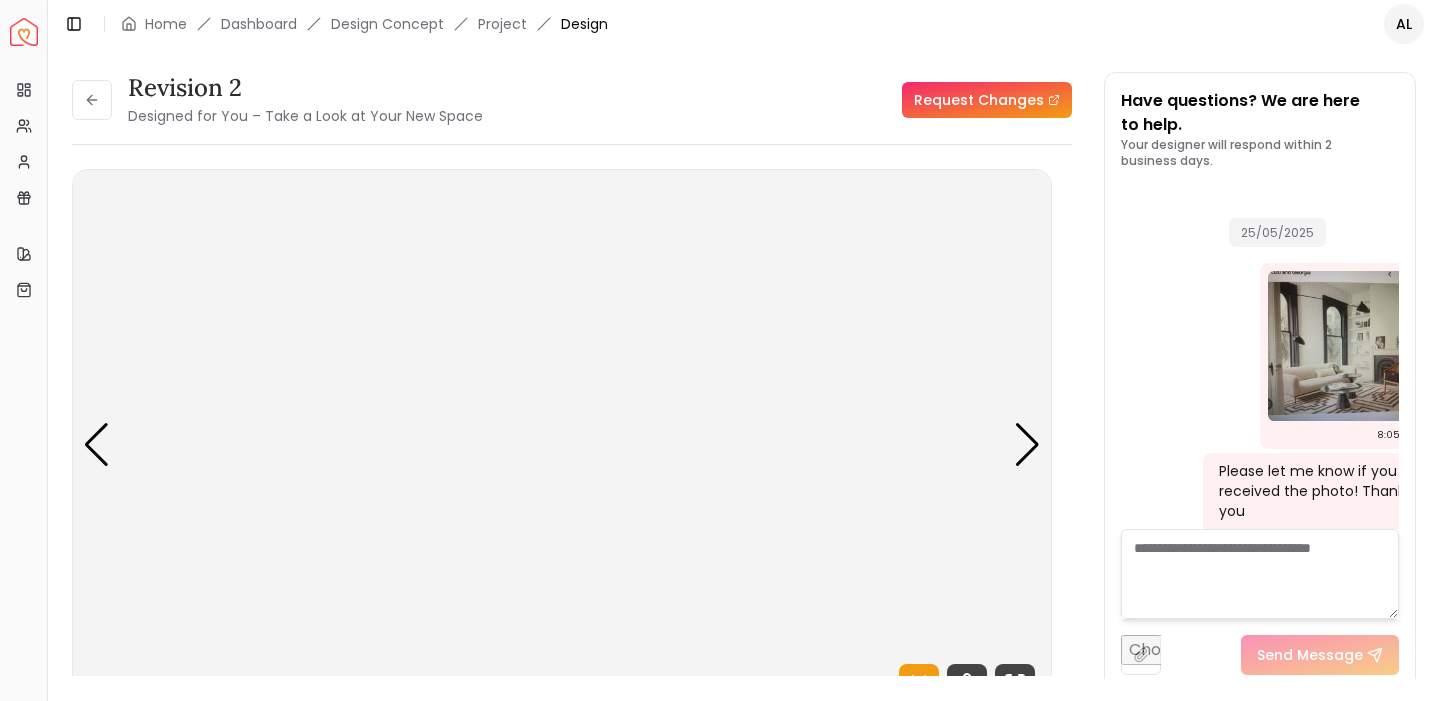 scroll, scrollTop: 5360, scrollLeft: 0, axis: vertical 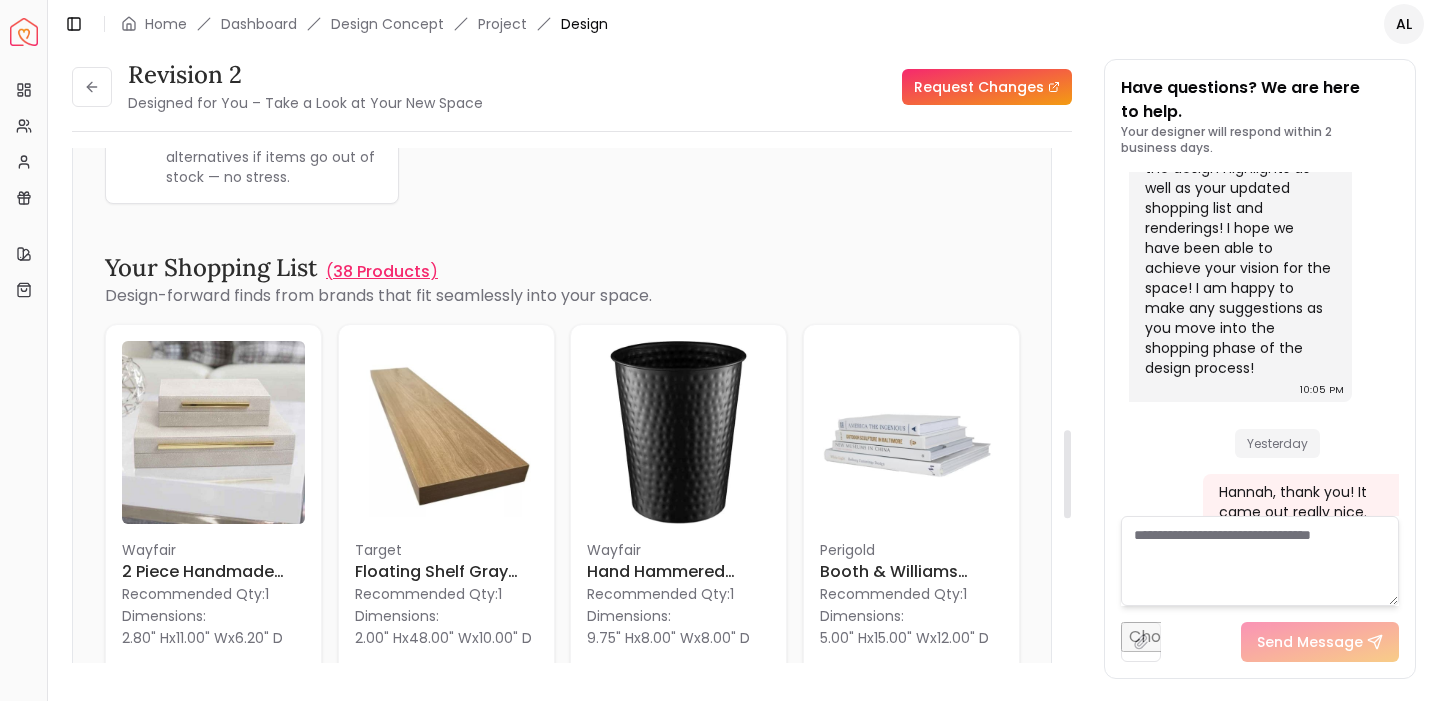 click on "38   Products" at bounding box center (381, 272) 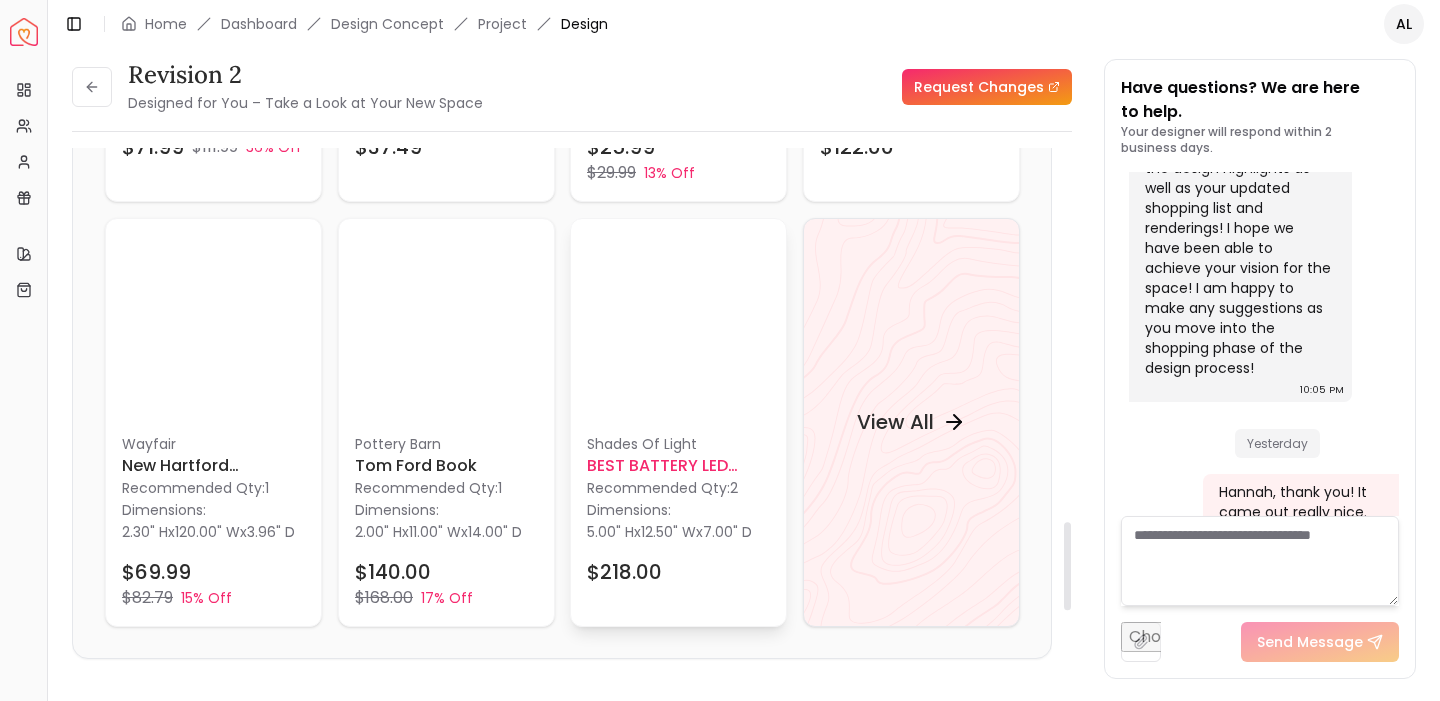 scroll, scrollTop: 2197, scrollLeft: 0, axis: vertical 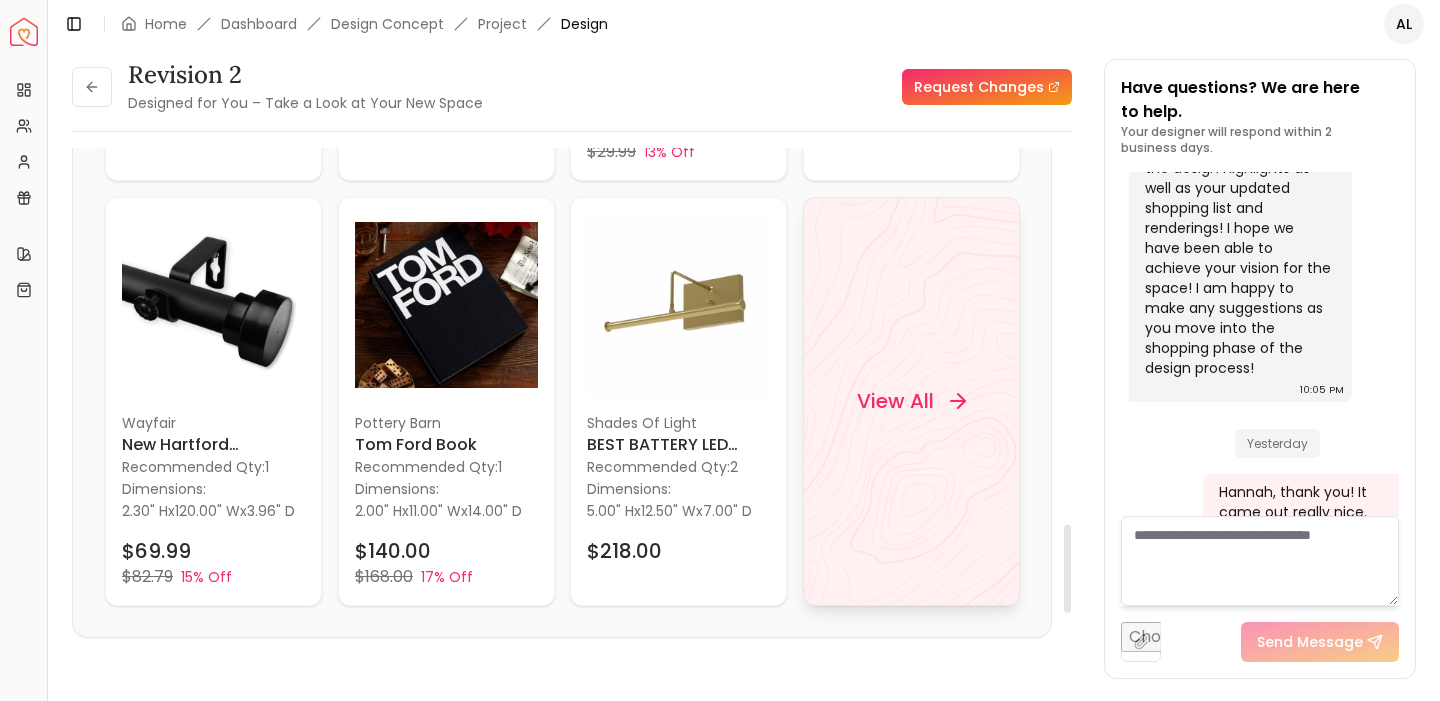 click on "View All" at bounding box center [894, 401] 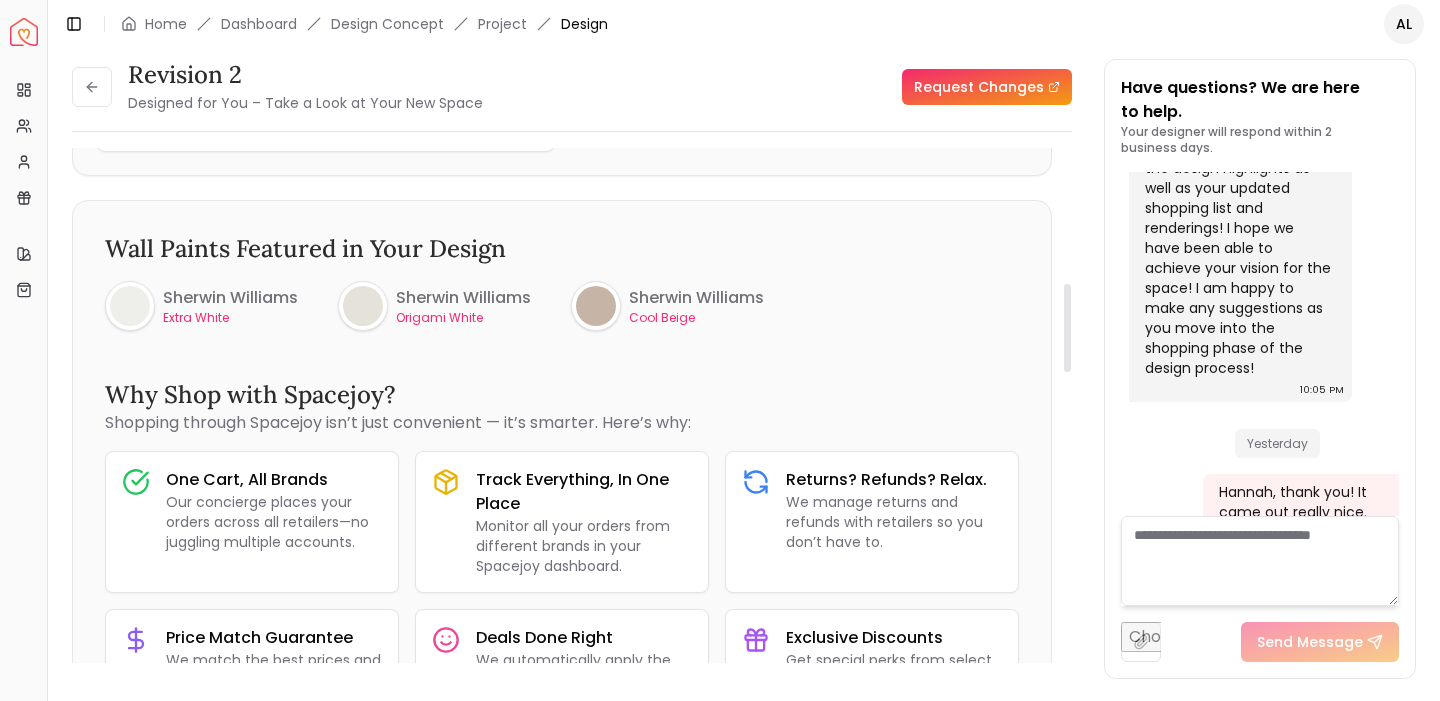 scroll, scrollTop: 790, scrollLeft: 0, axis: vertical 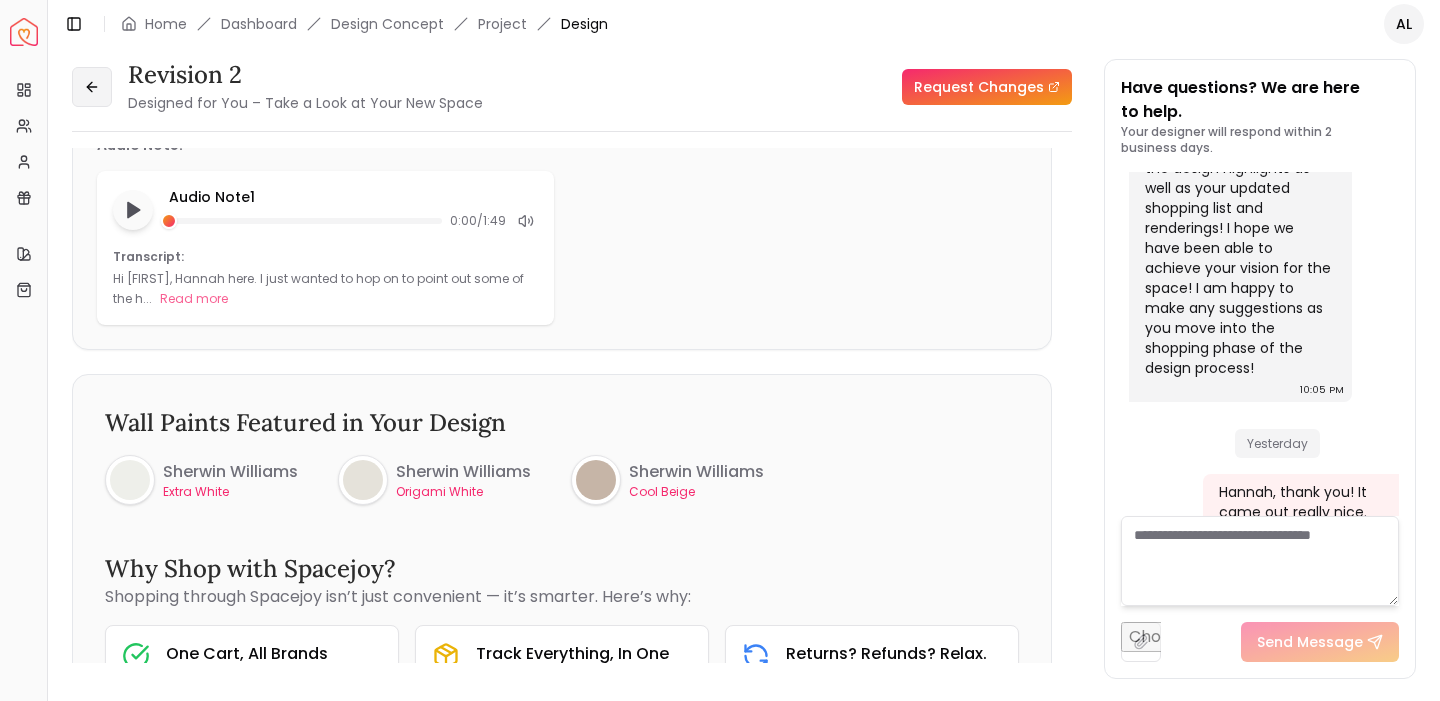 click at bounding box center (92, 87) 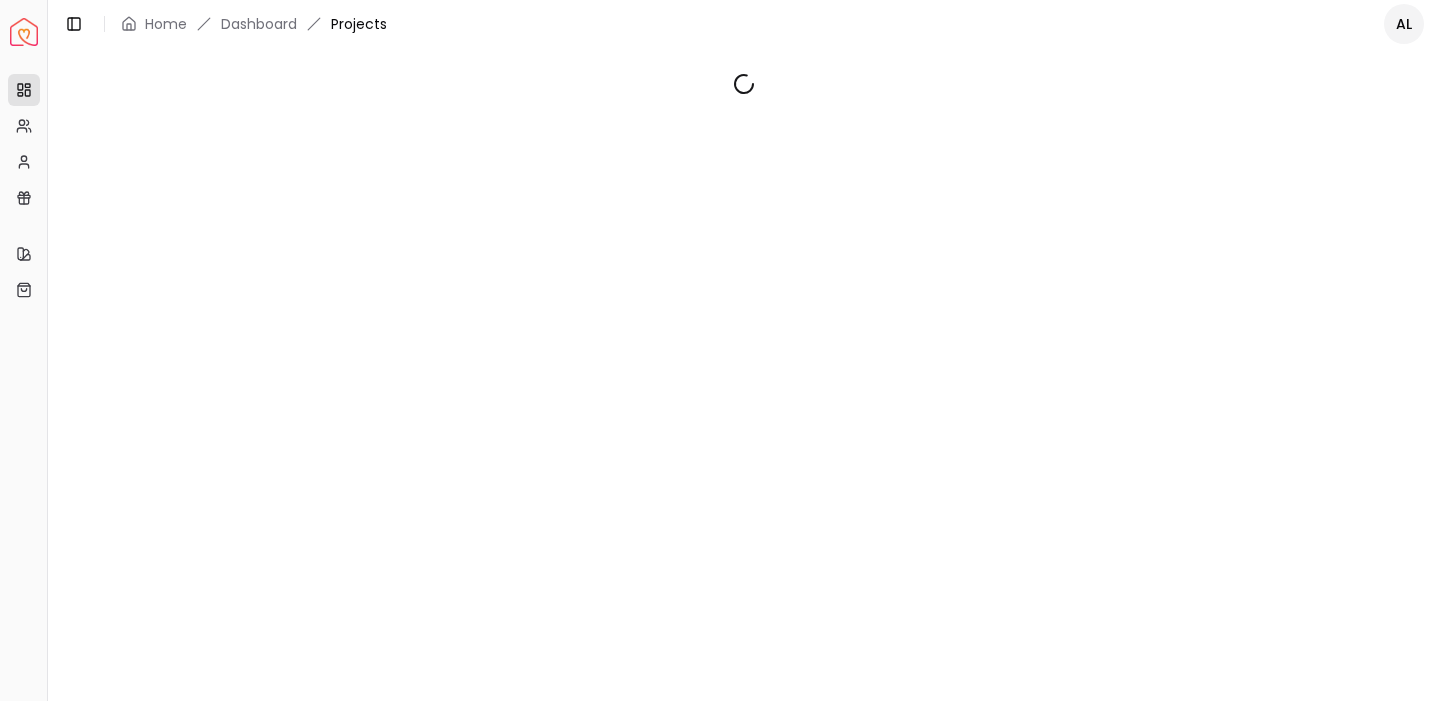 scroll, scrollTop: 0, scrollLeft: 0, axis: both 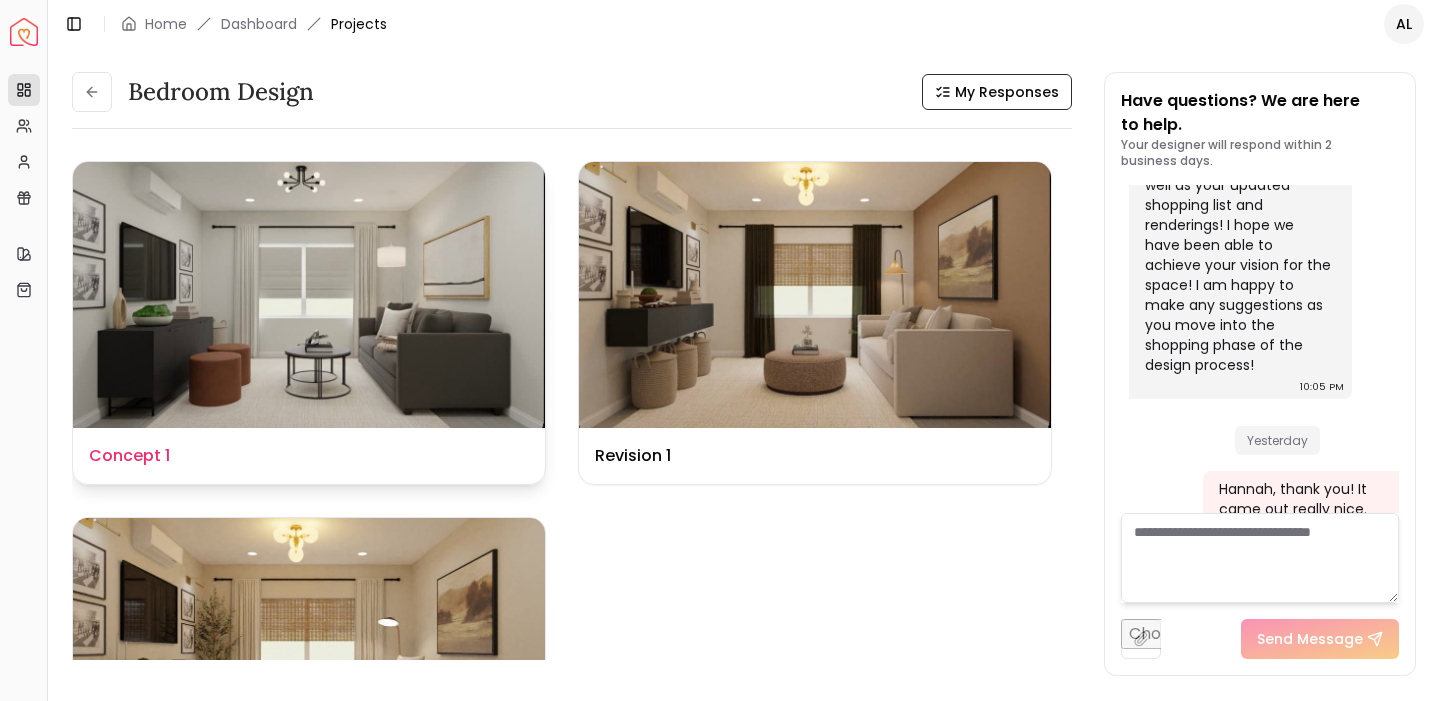 click at bounding box center [309, 295] 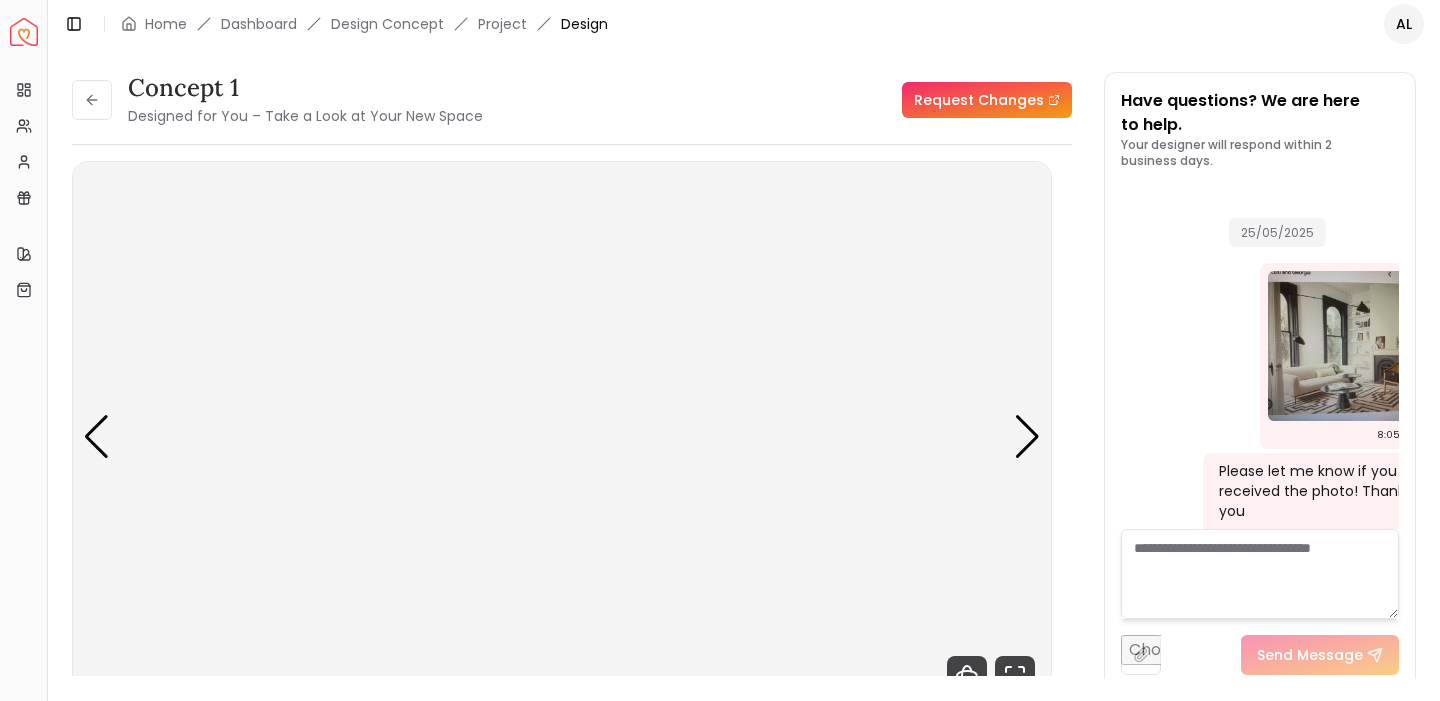 scroll, scrollTop: 5360, scrollLeft: 0, axis: vertical 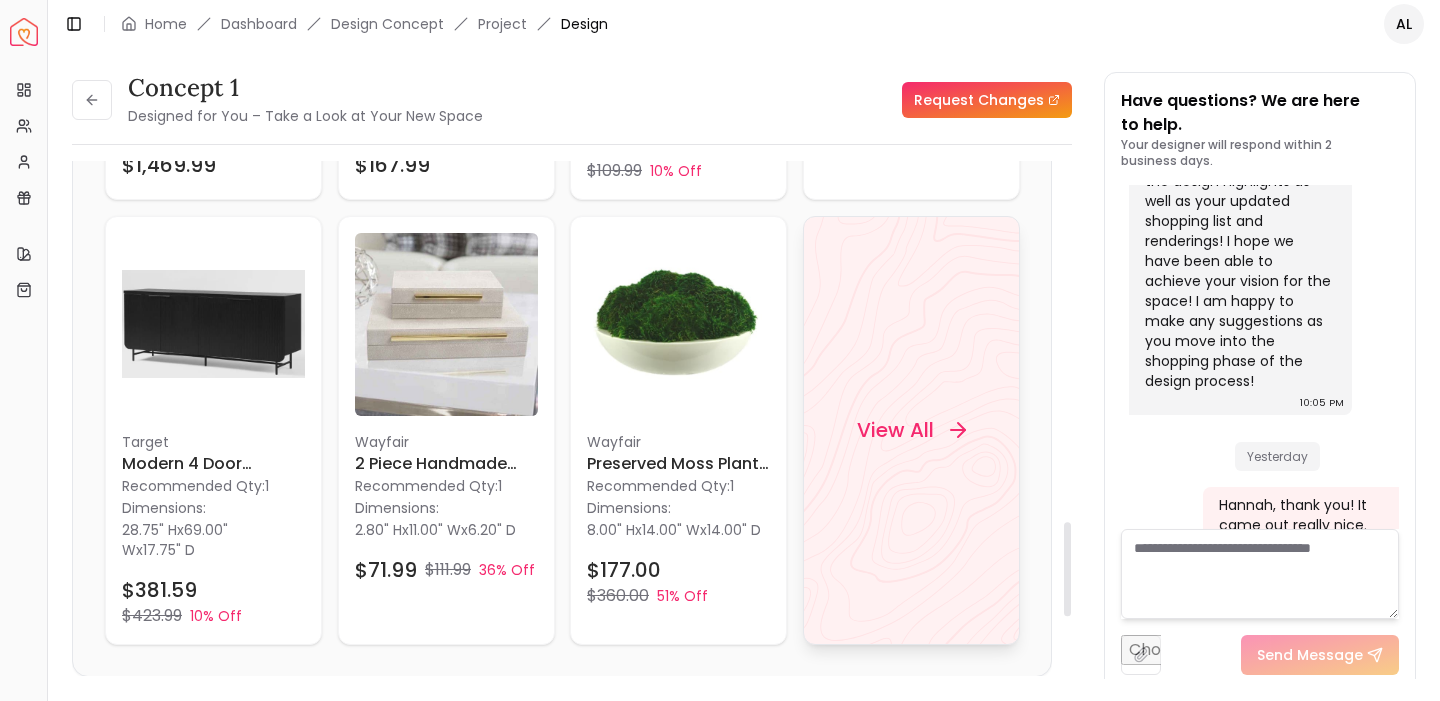 click on "View All" at bounding box center (894, 430) 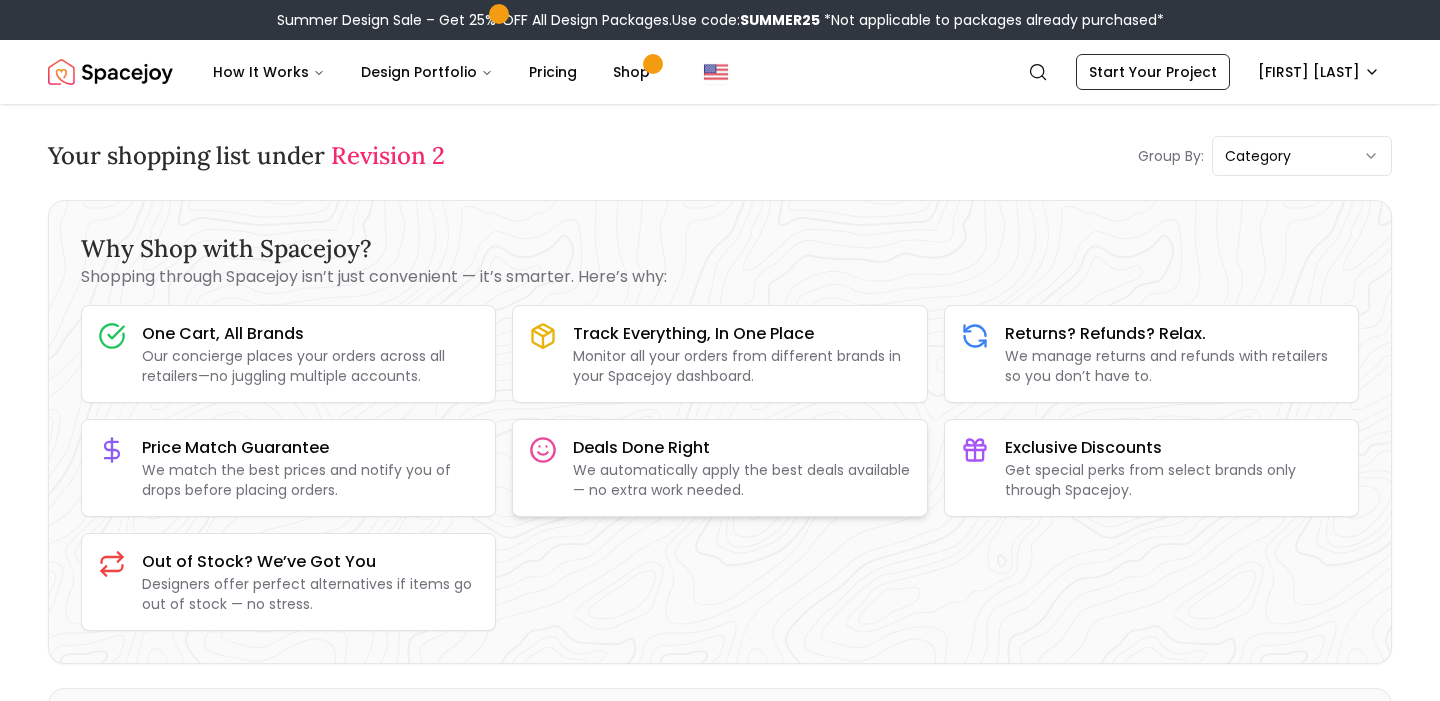 scroll, scrollTop: 42, scrollLeft: 0, axis: vertical 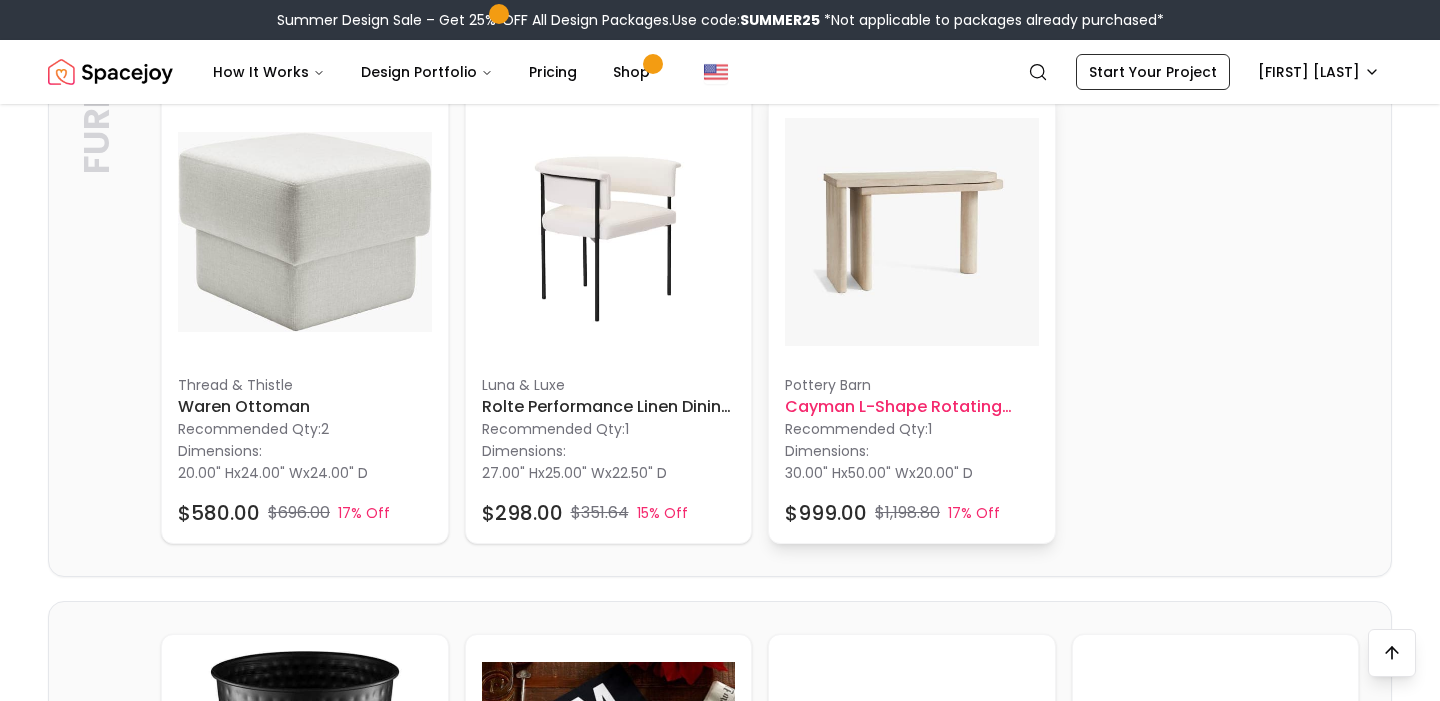 click at bounding box center (912, 232) 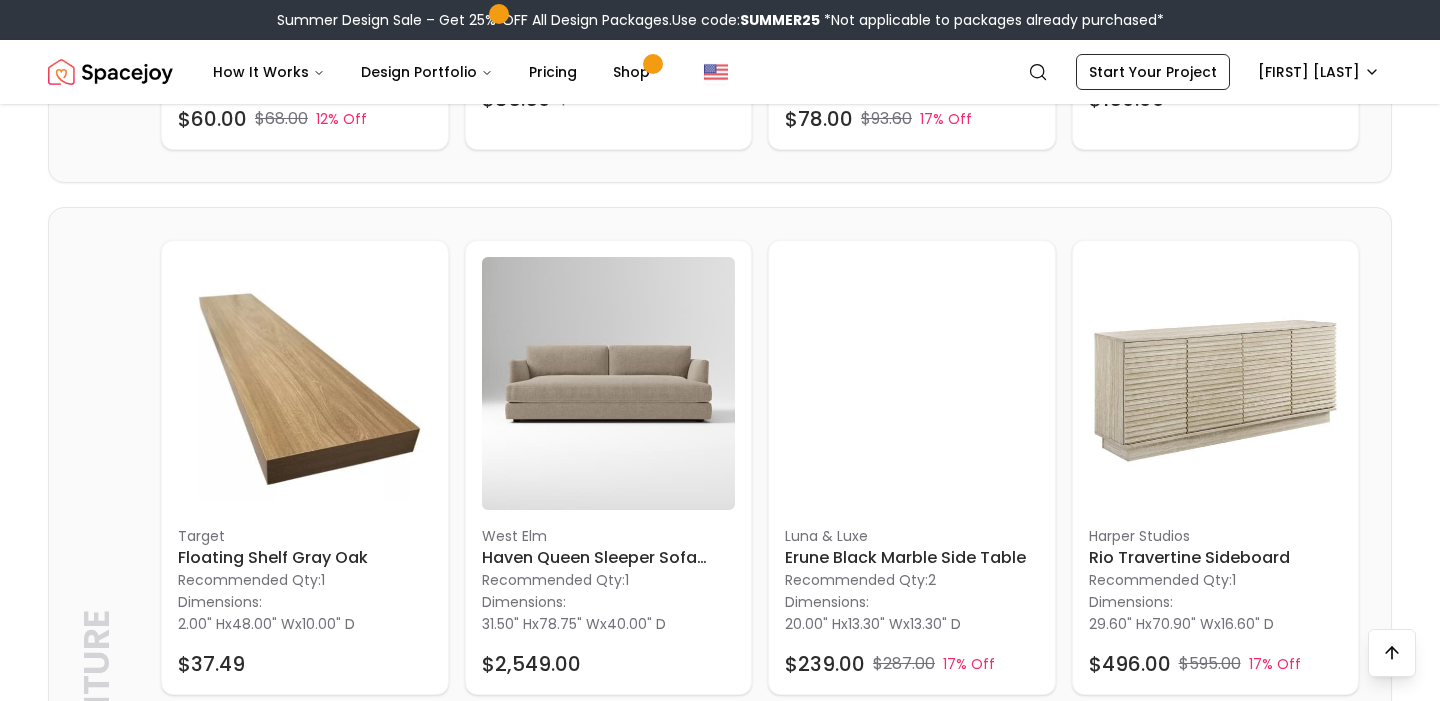 scroll, scrollTop: 2013, scrollLeft: 0, axis: vertical 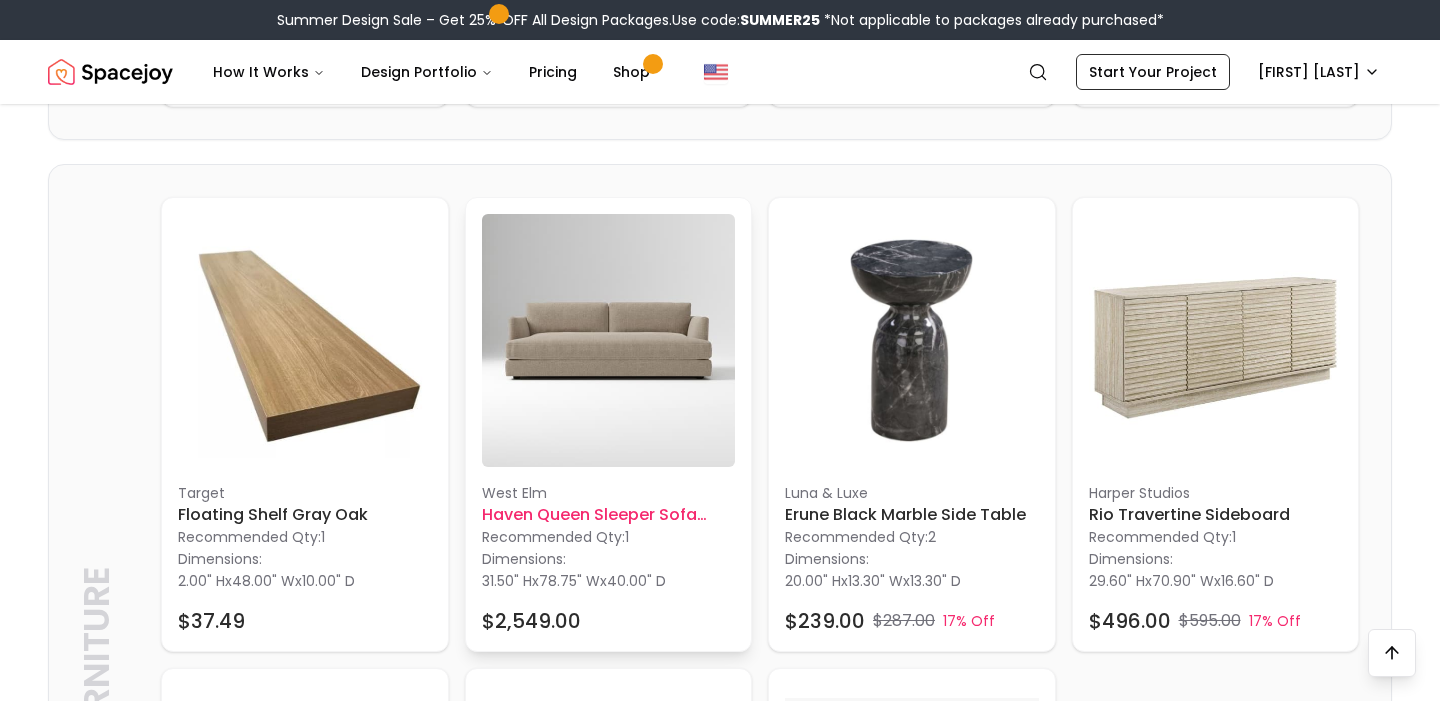 click at bounding box center (609, 341) 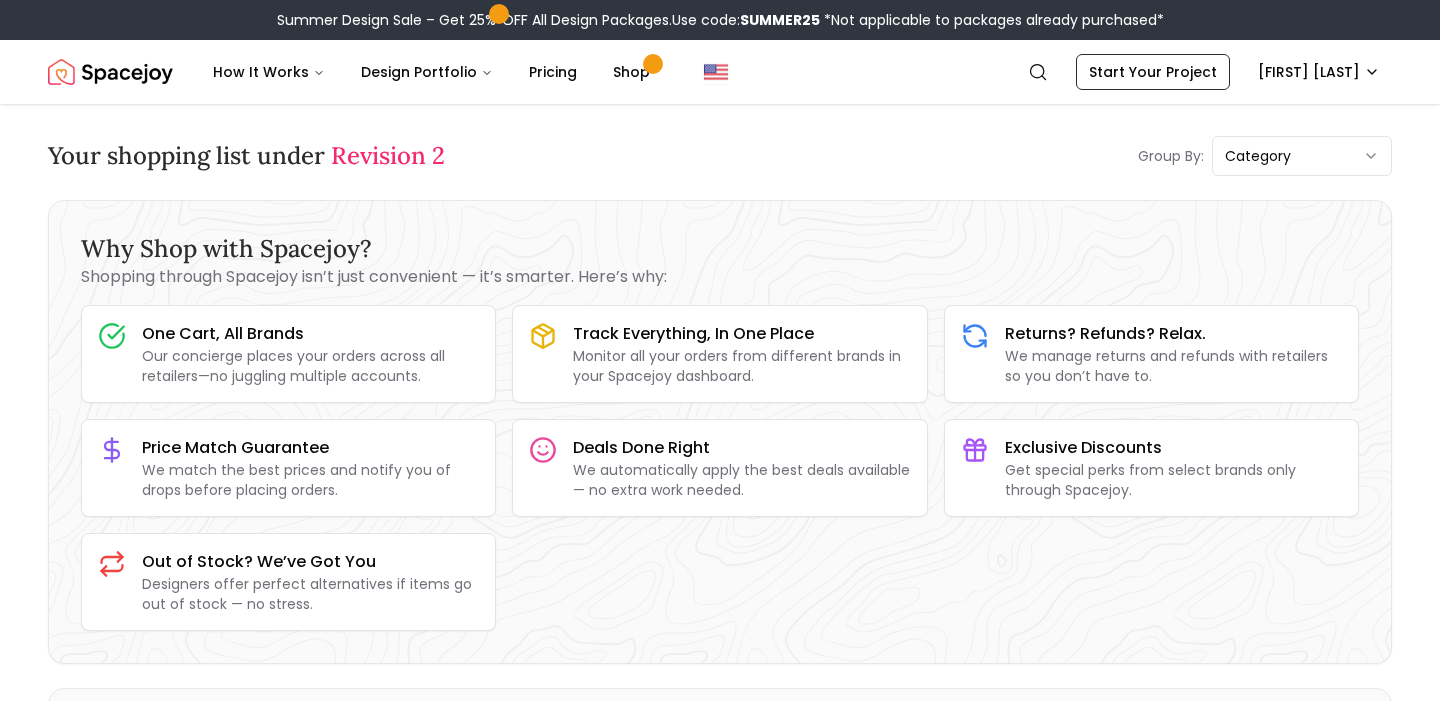 scroll, scrollTop: 0, scrollLeft: 0, axis: both 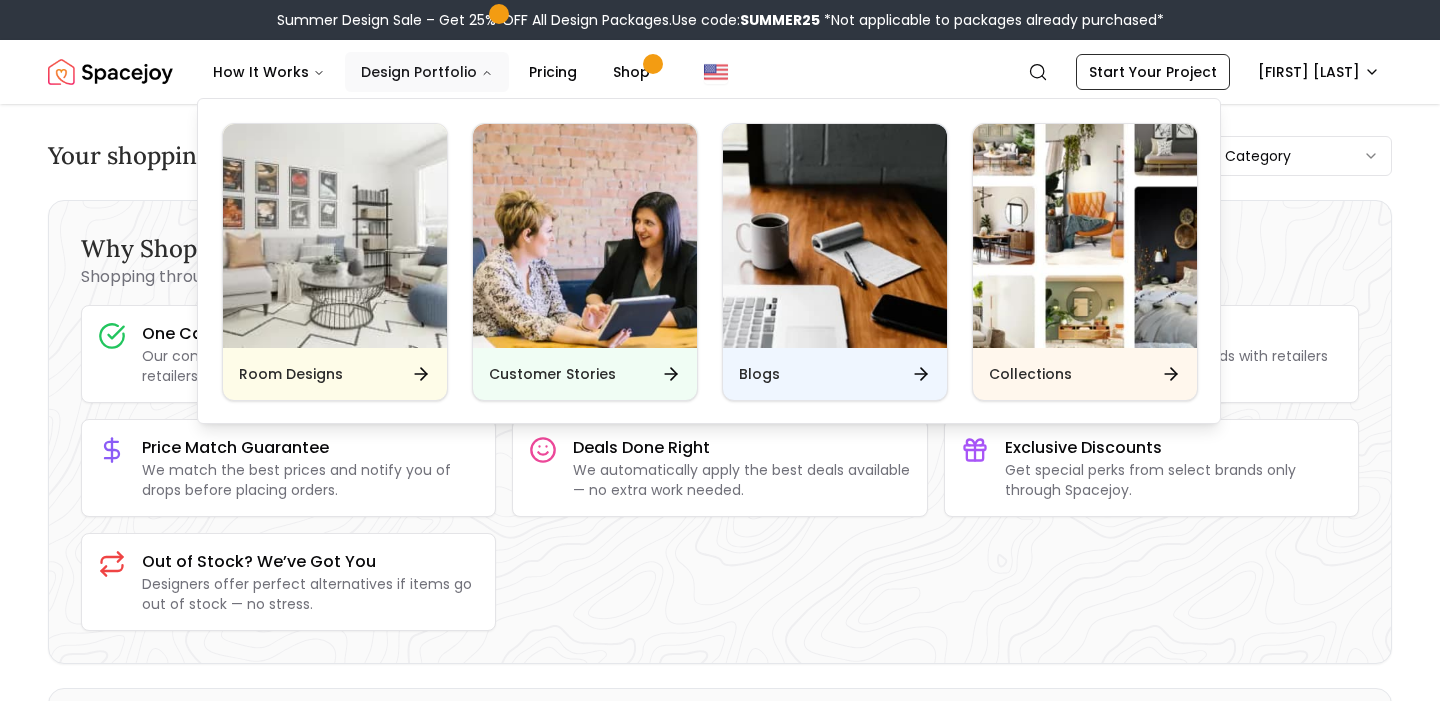 click 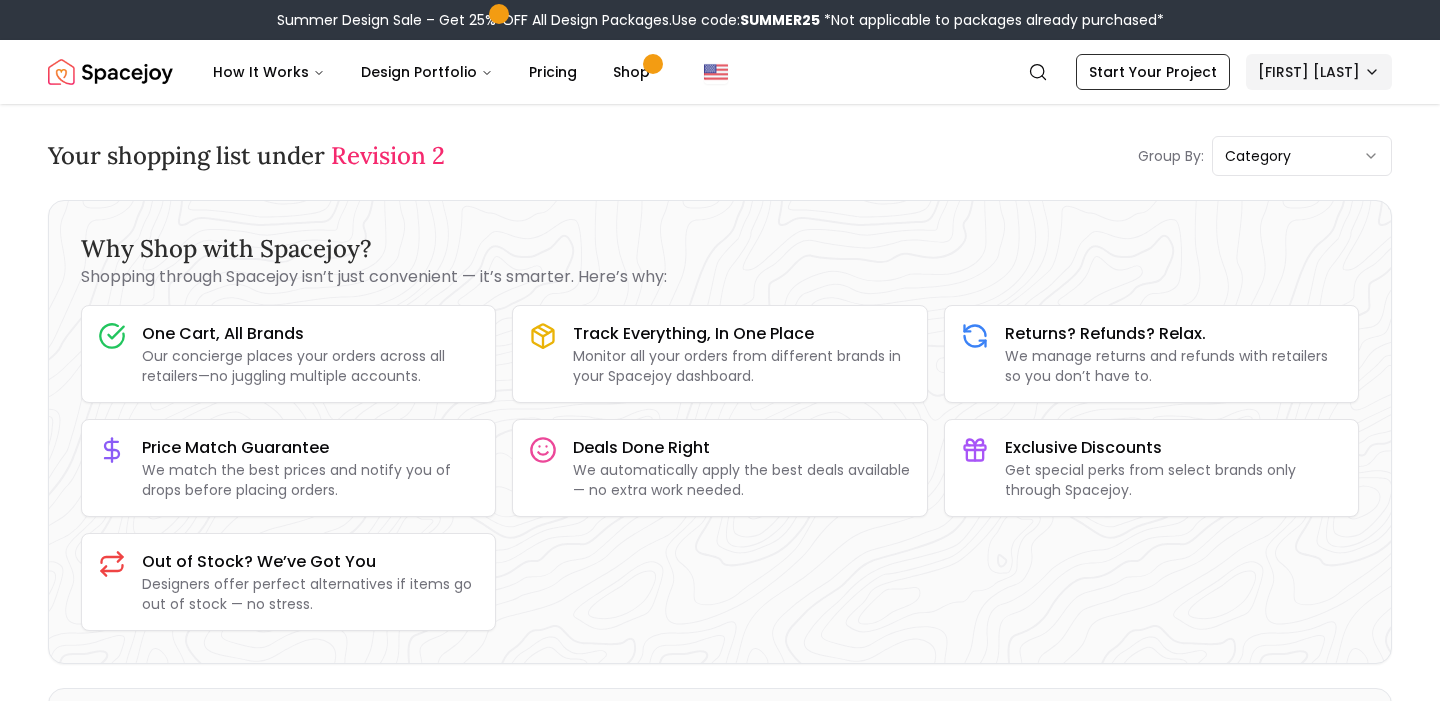 scroll, scrollTop: 0, scrollLeft: 0, axis: both 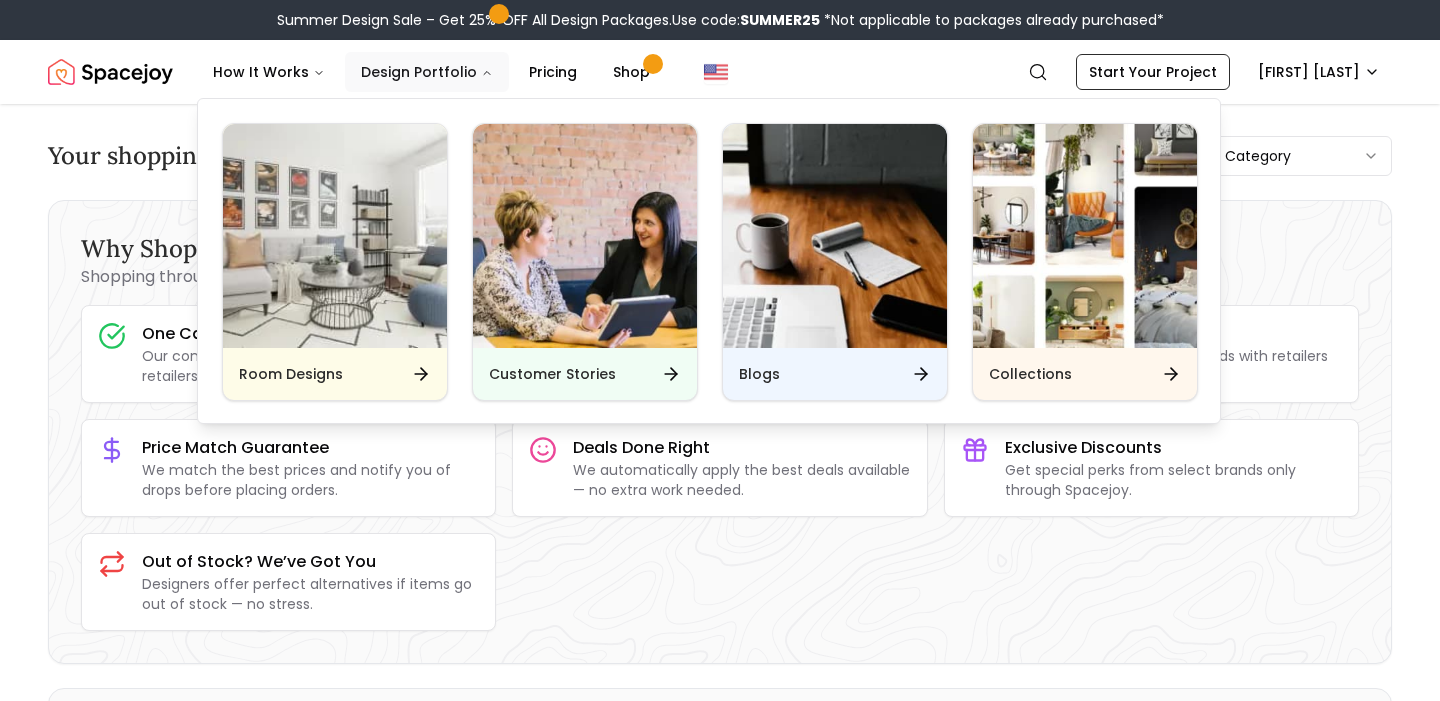 click 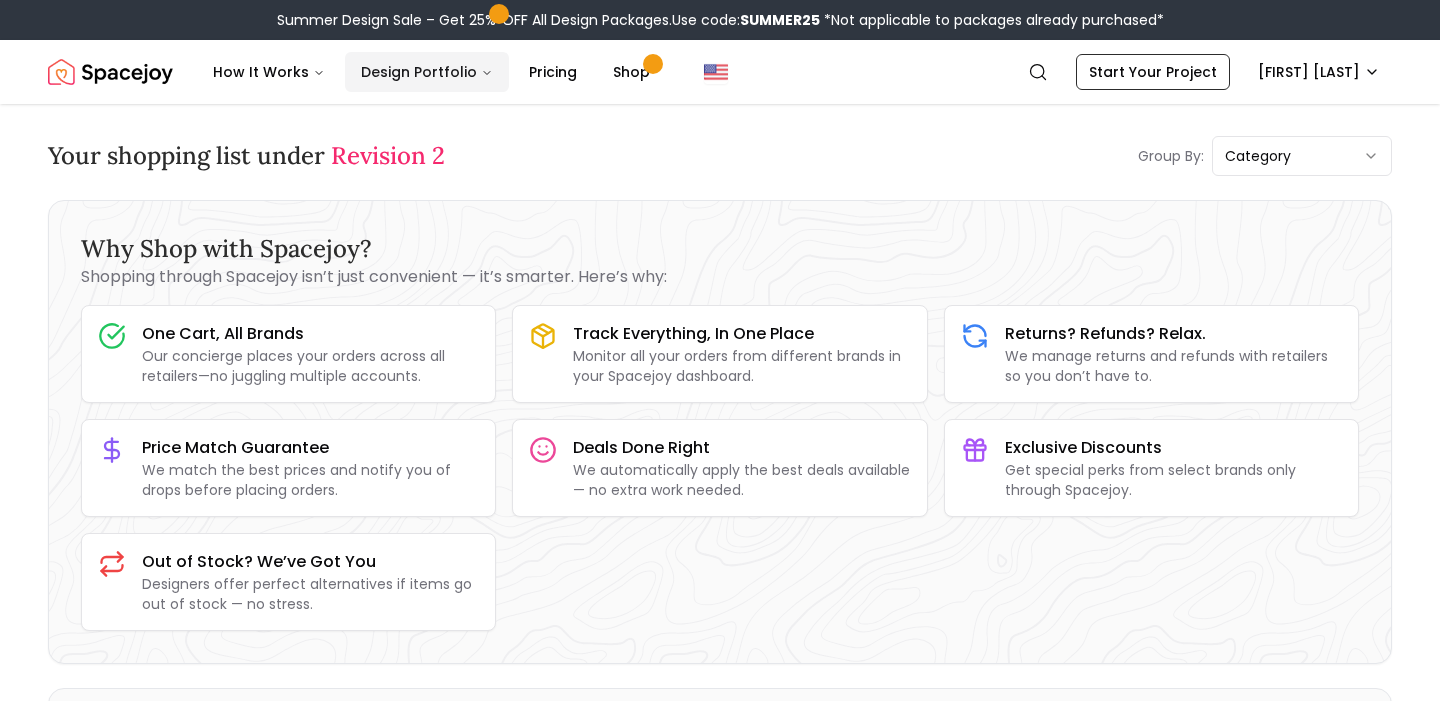 click 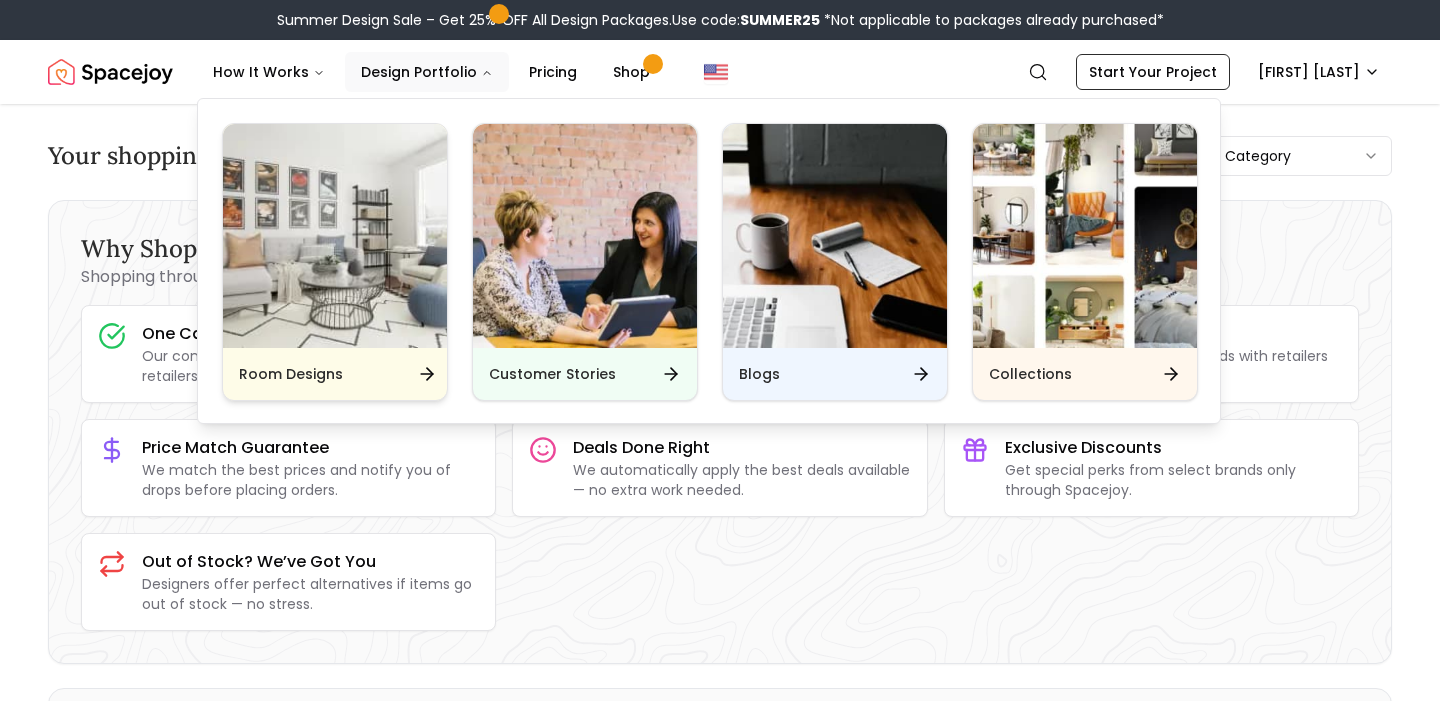 click 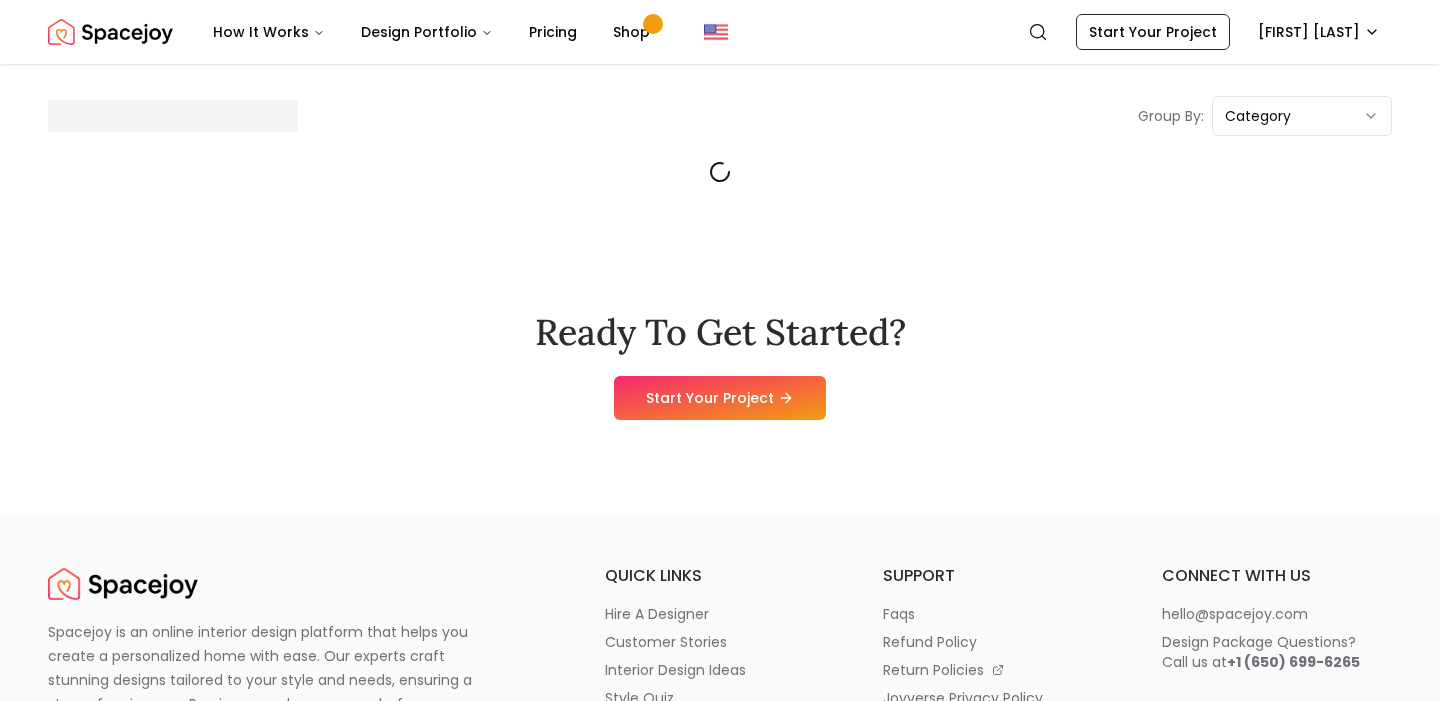 scroll, scrollTop: 0, scrollLeft: 0, axis: both 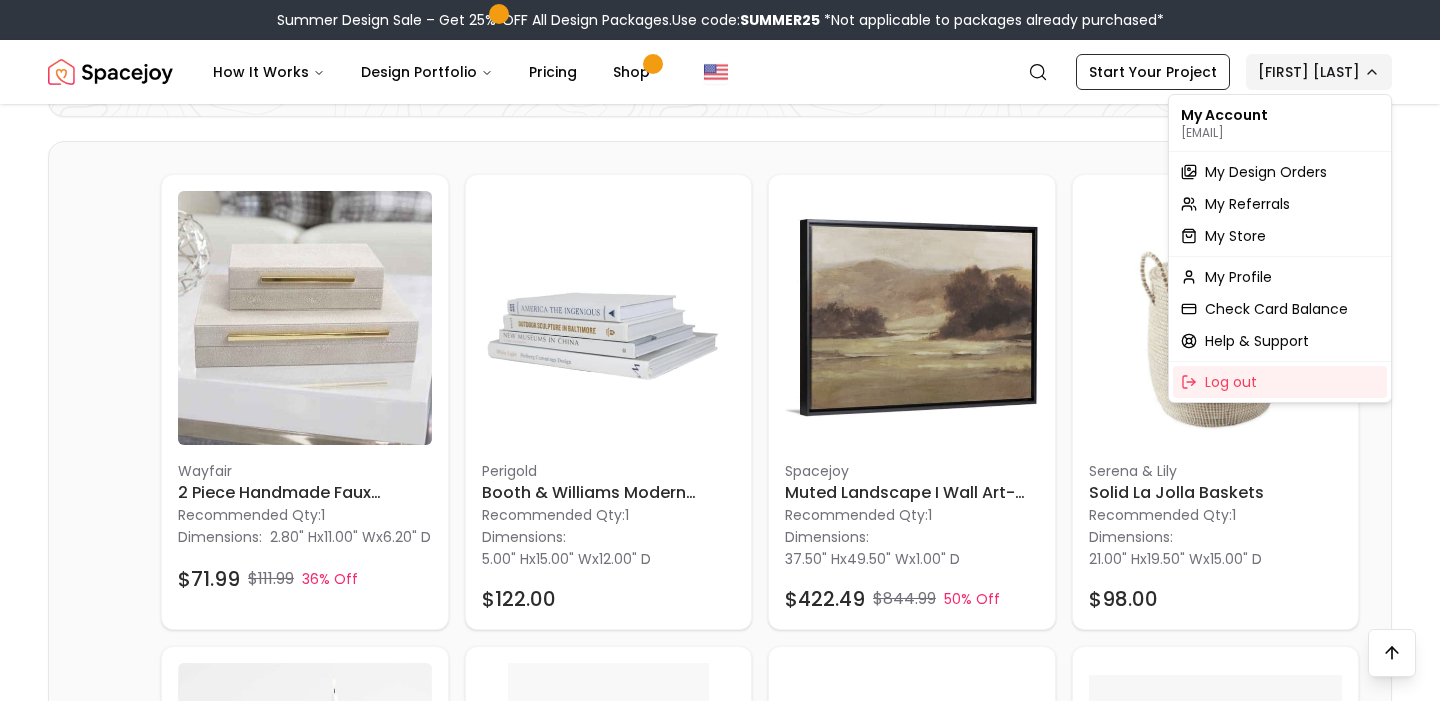 click on "Summer Design Sale – Get 25% OFF All Design Packages.  Use code:  SUMMER25   *Not applicable to packages already purchased* Spacejoy How It Works   Design Portfolio   Pricing Shop Search Start Your Project   [FIRST] Your shopping list under   Revision 2 Group By: category Why Shop with Spacejoy? Shopping through Spacejoy isn’t just convenient — it’s smarter. Here’s why: One Cart, All Brands Our concierge places your orders across all retailers—no juggling multiple accounts. Track Everything, In One Place Monitor all your orders from different brands in your Spacejoy dashboard. Returns? Refunds? Relax. We manage returns and refunds with retailers so you don’t have to. Price Match Guarantee We match the best prices and notify you of drops before placing orders. Deals Done Right We automatically apply the best deals available — no extra work needed. Exclusive Discounts Get special perks from select brands only through Spacejoy. Out of Stock? We’ve Got You Decor Decor Wayfair 1 Dimensions:" at bounding box center [720, 3756] 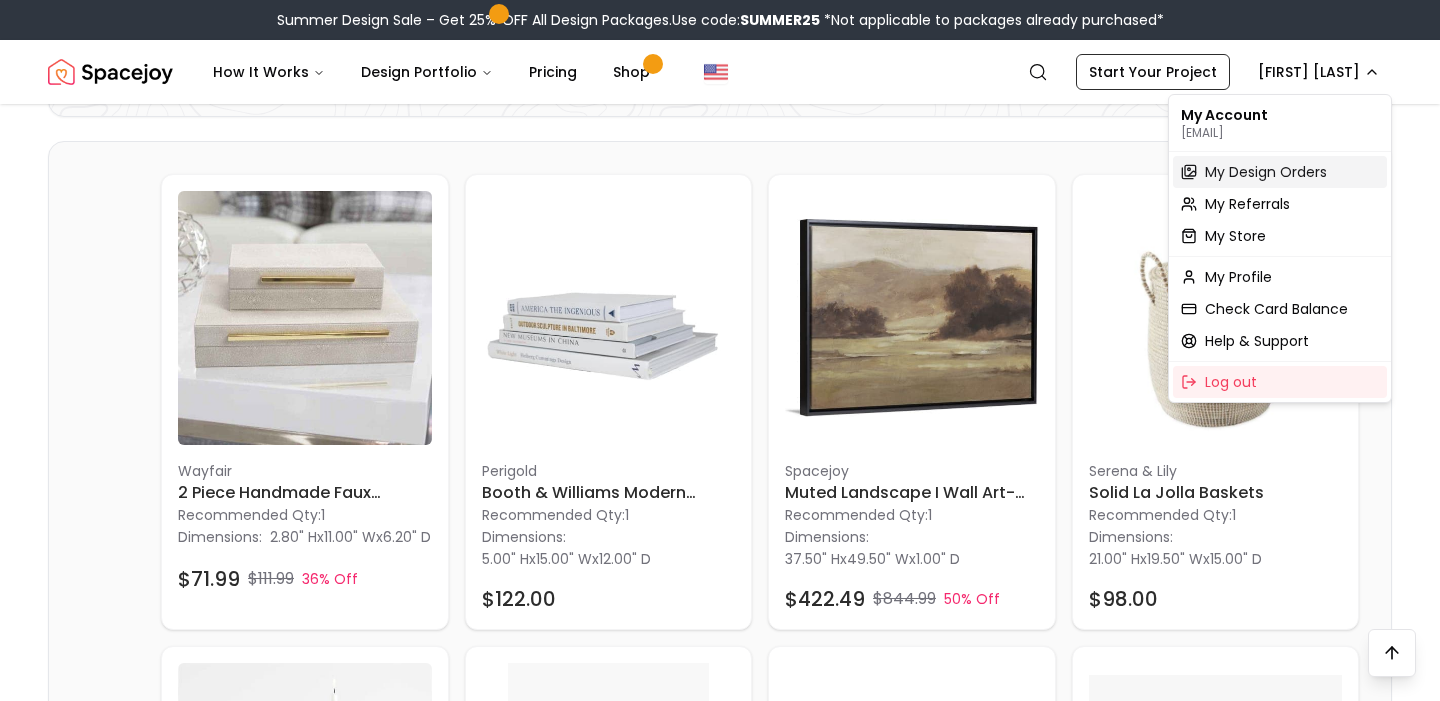 click on "My Design Orders" at bounding box center (1266, 172) 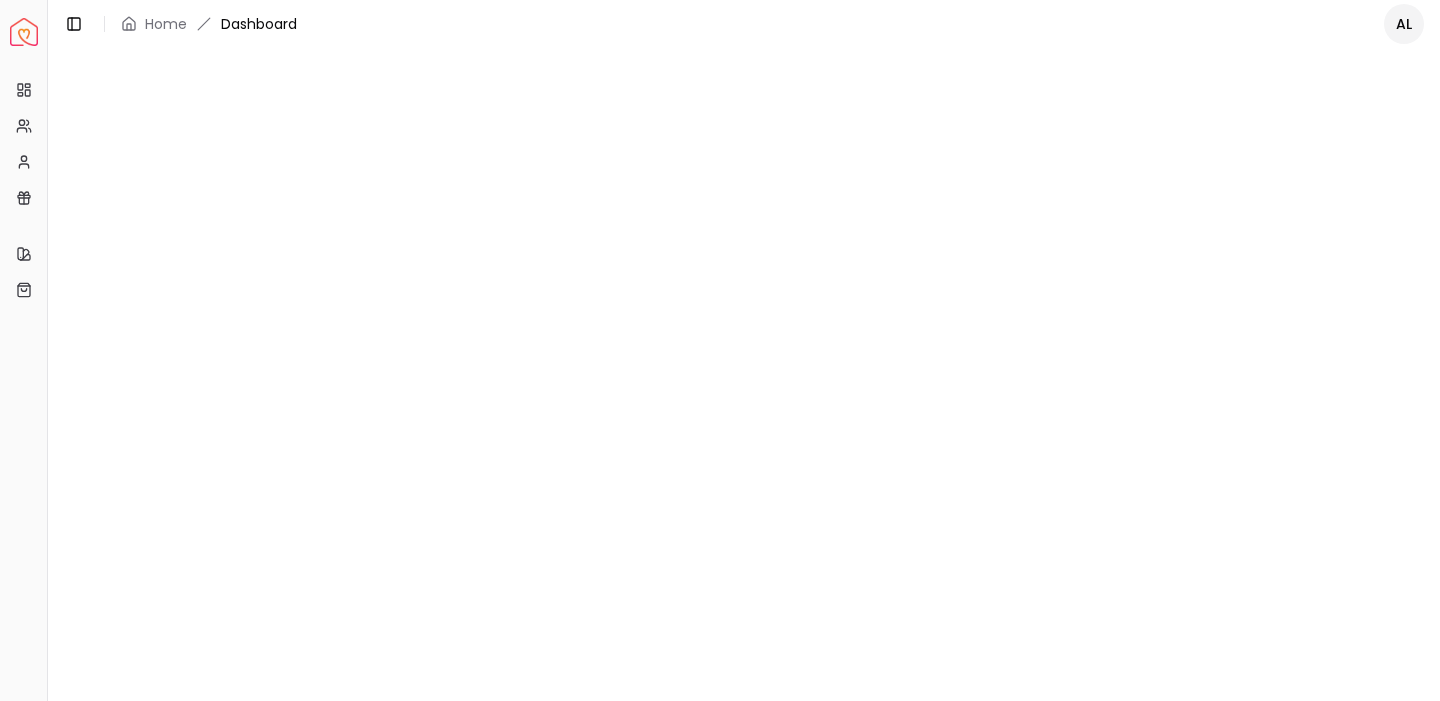 scroll, scrollTop: 0, scrollLeft: 0, axis: both 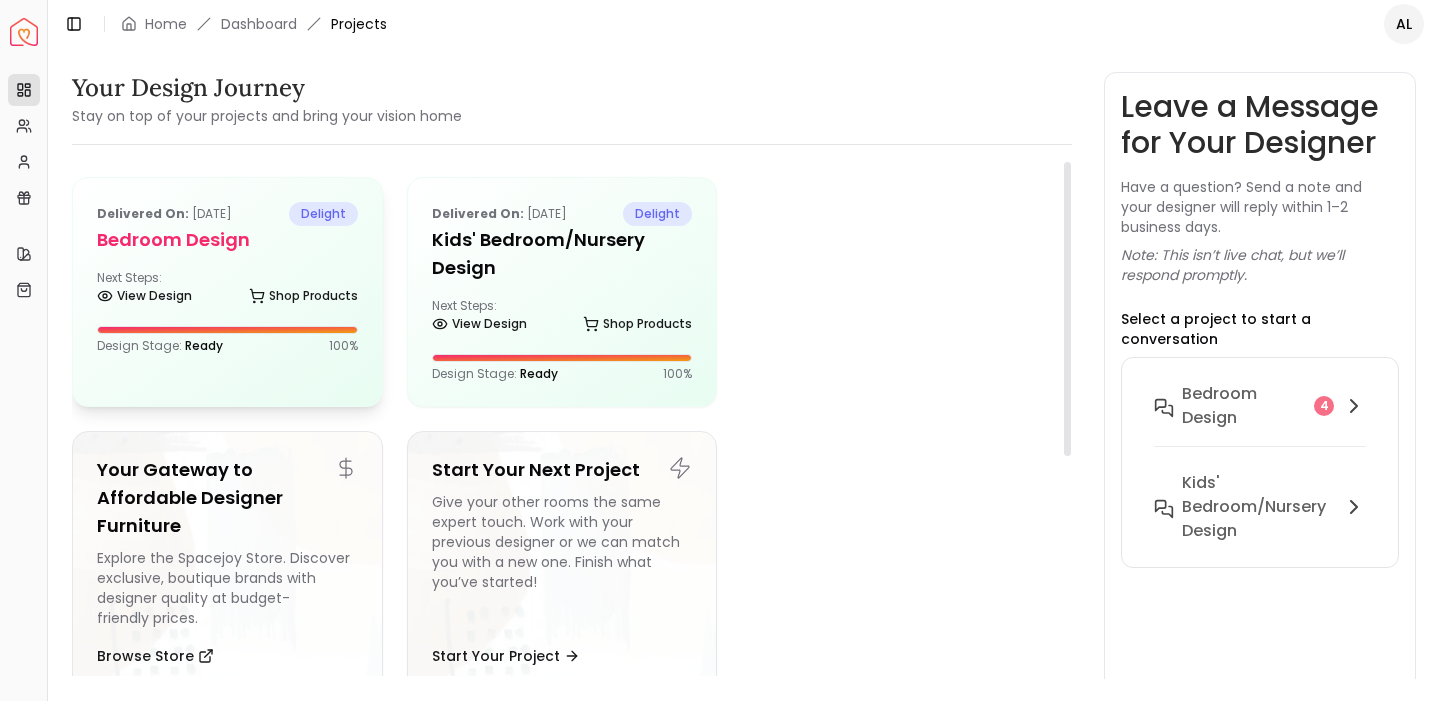 click on "Delivered on:   Apr 09, 2025 delight Bedroom Design Next Steps: View Design Shop Products Design Stage:   Ready 100 %" at bounding box center (227, 278) 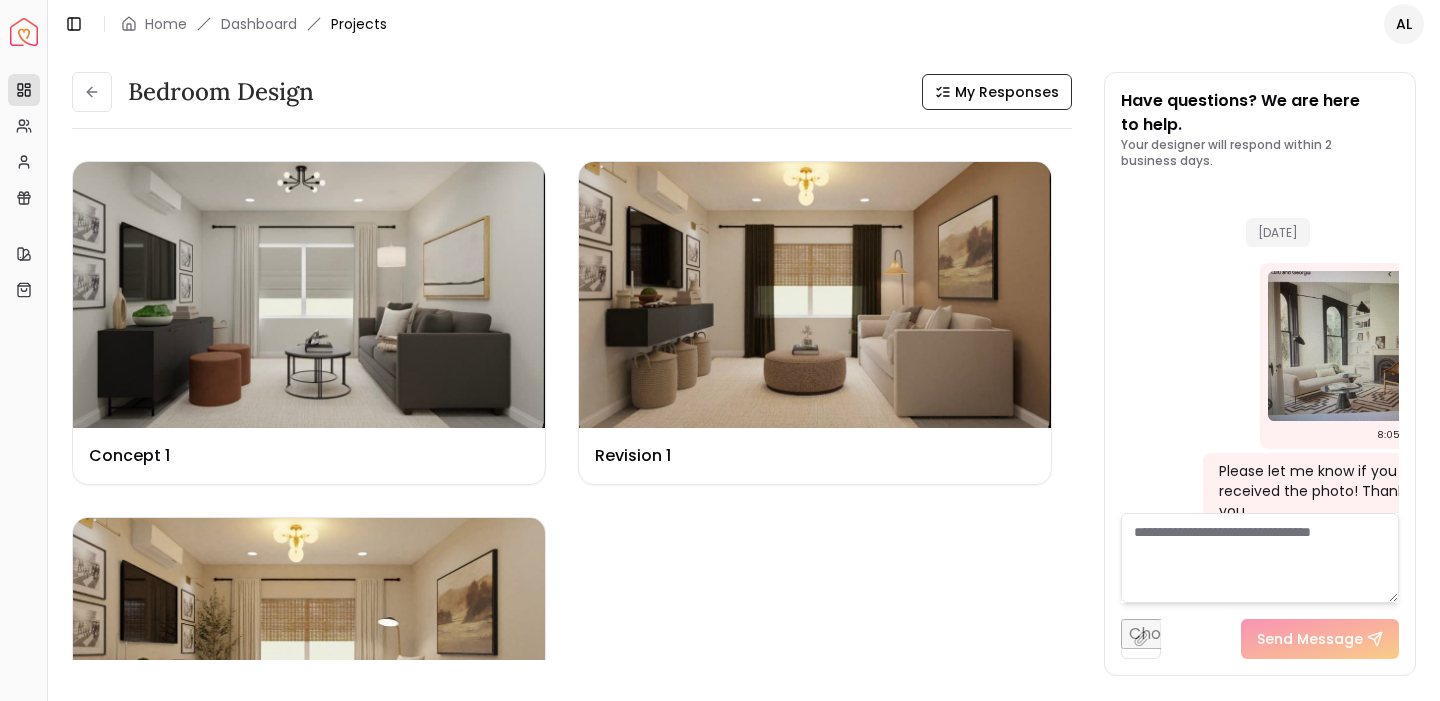 scroll, scrollTop: 5376, scrollLeft: 0, axis: vertical 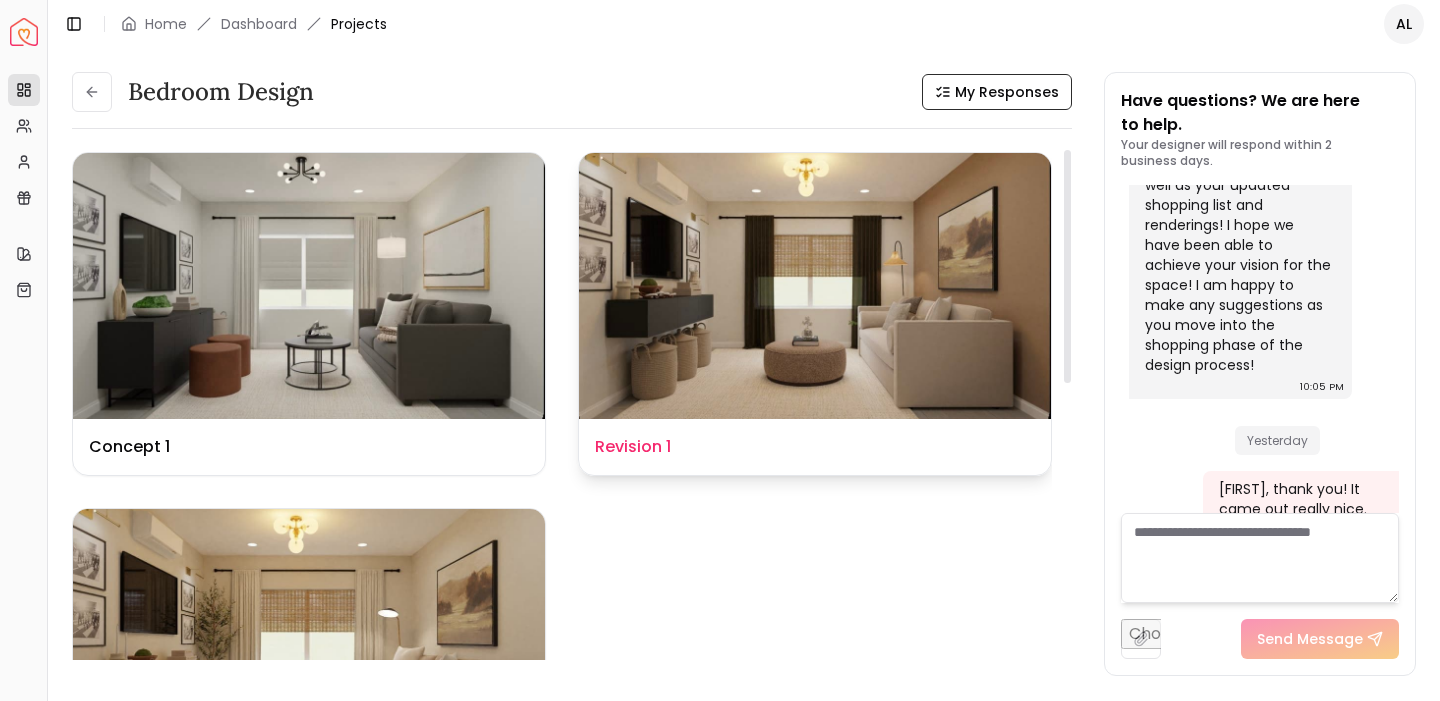 click at bounding box center [815, 286] 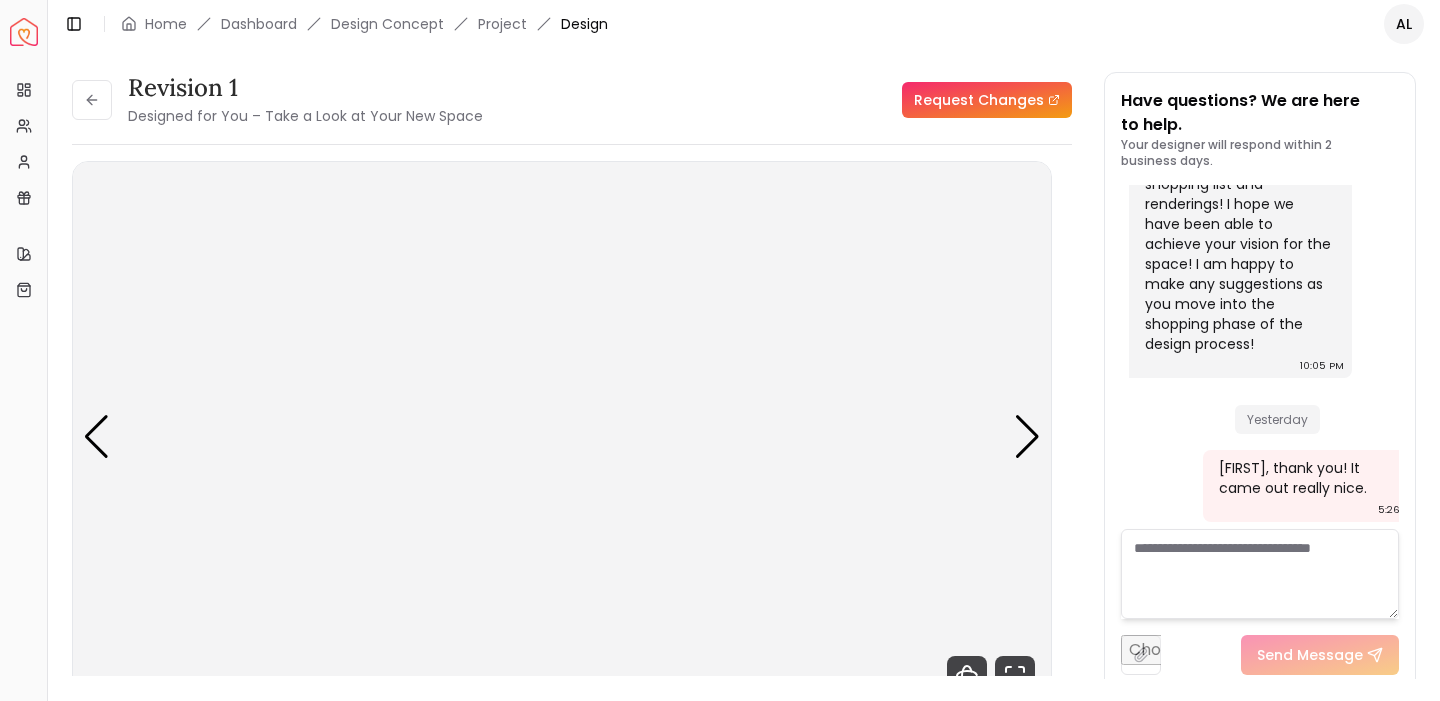 scroll, scrollTop: 5360, scrollLeft: 0, axis: vertical 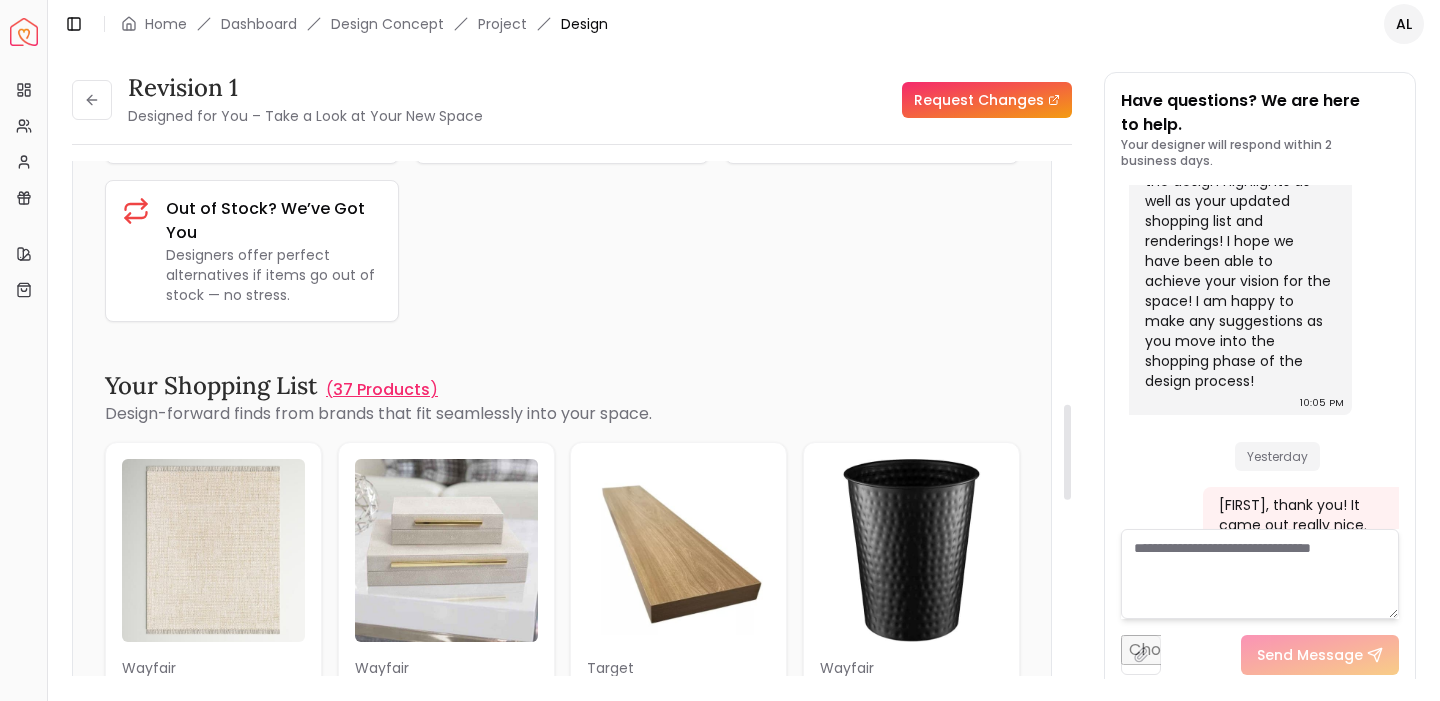 click on "37   Products" at bounding box center (381, 390) 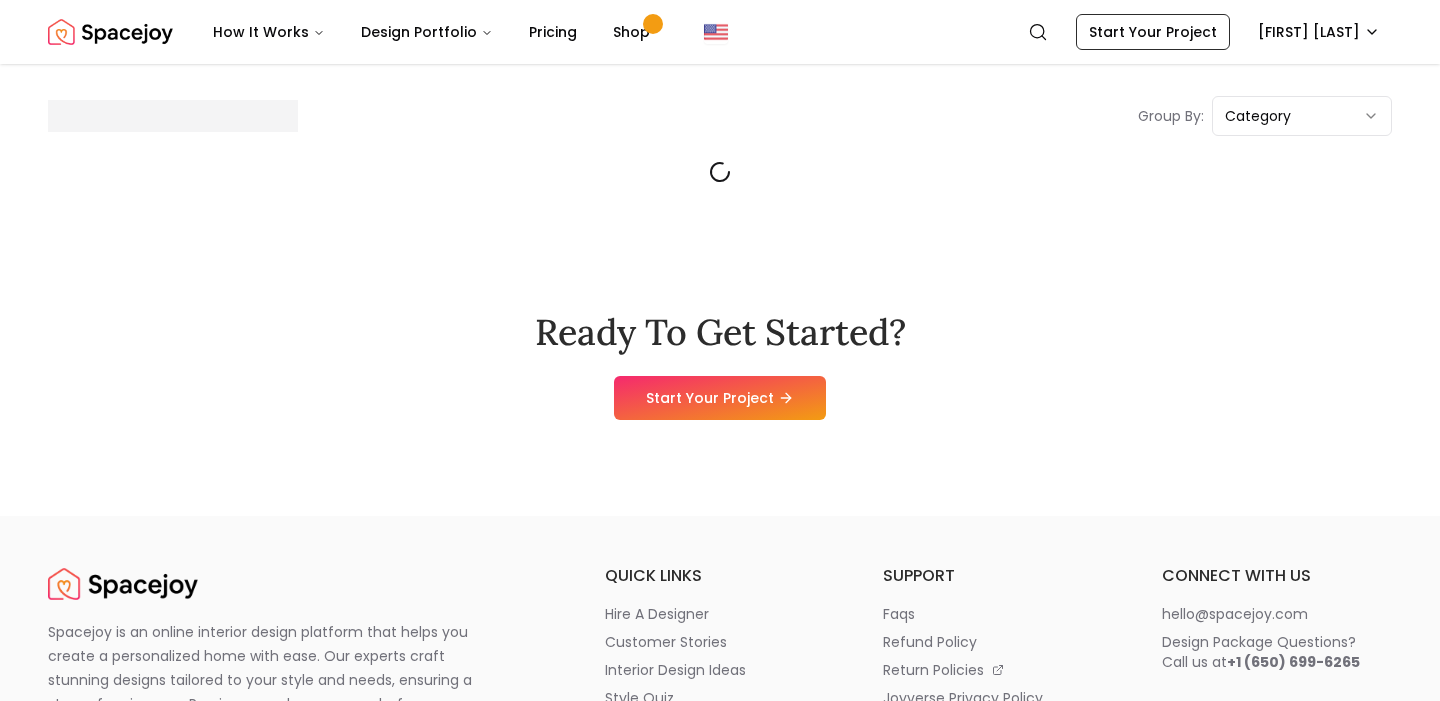 scroll, scrollTop: 0, scrollLeft: 0, axis: both 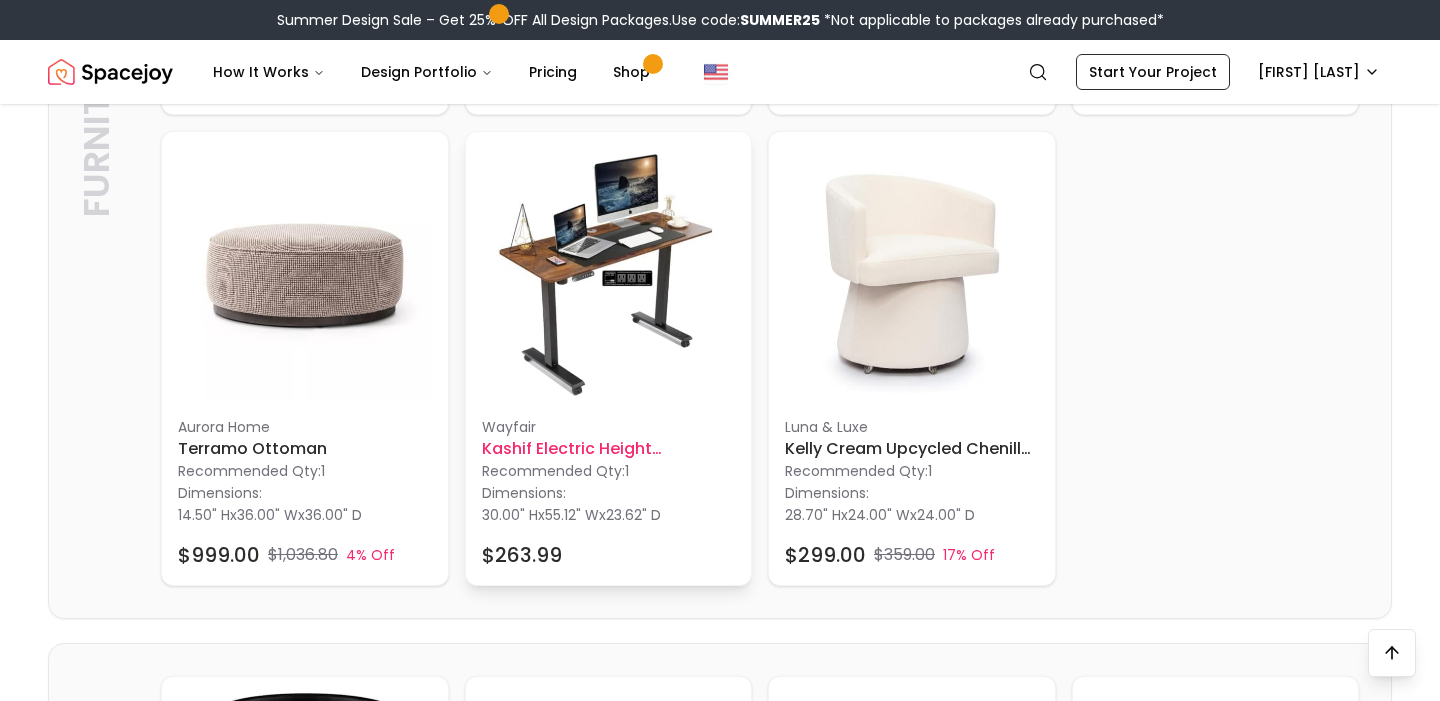 click at bounding box center (609, 275) 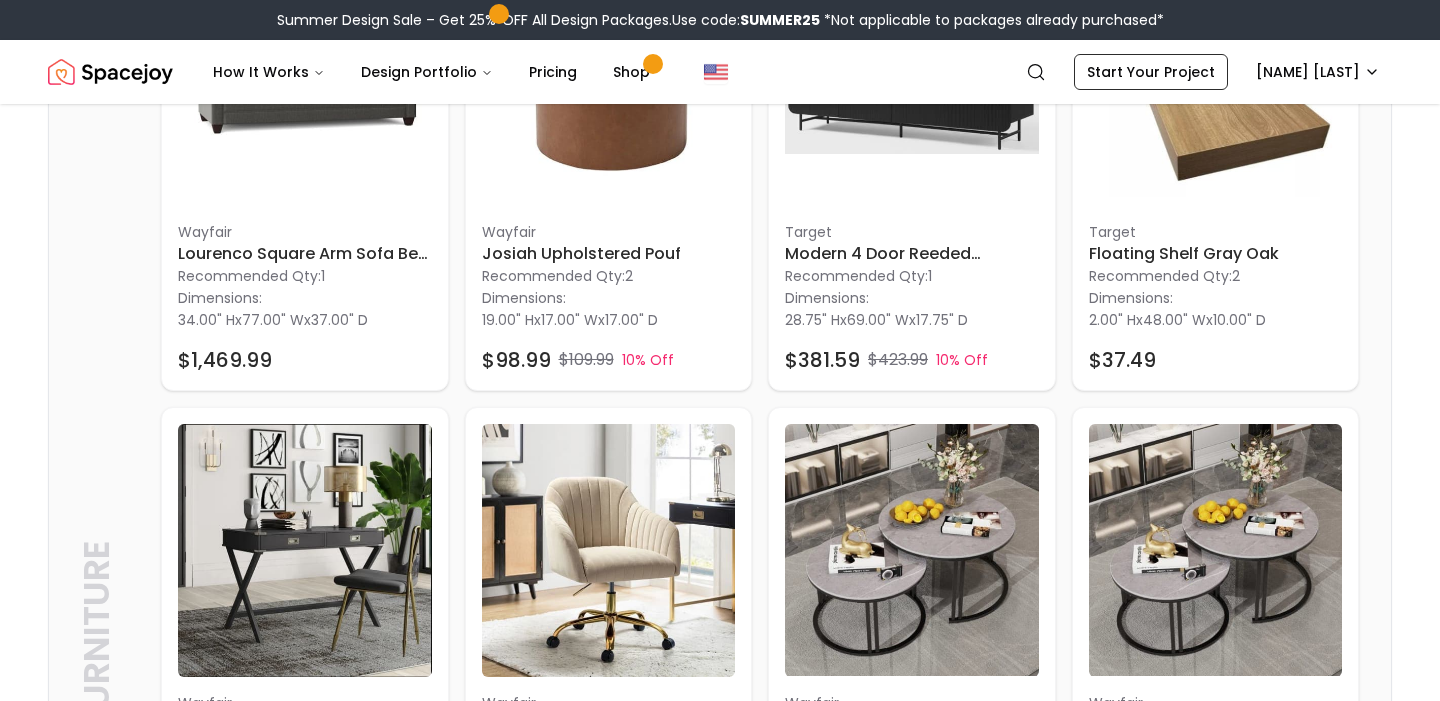 scroll, scrollTop: 820, scrollLeft: 0, axis: vertical 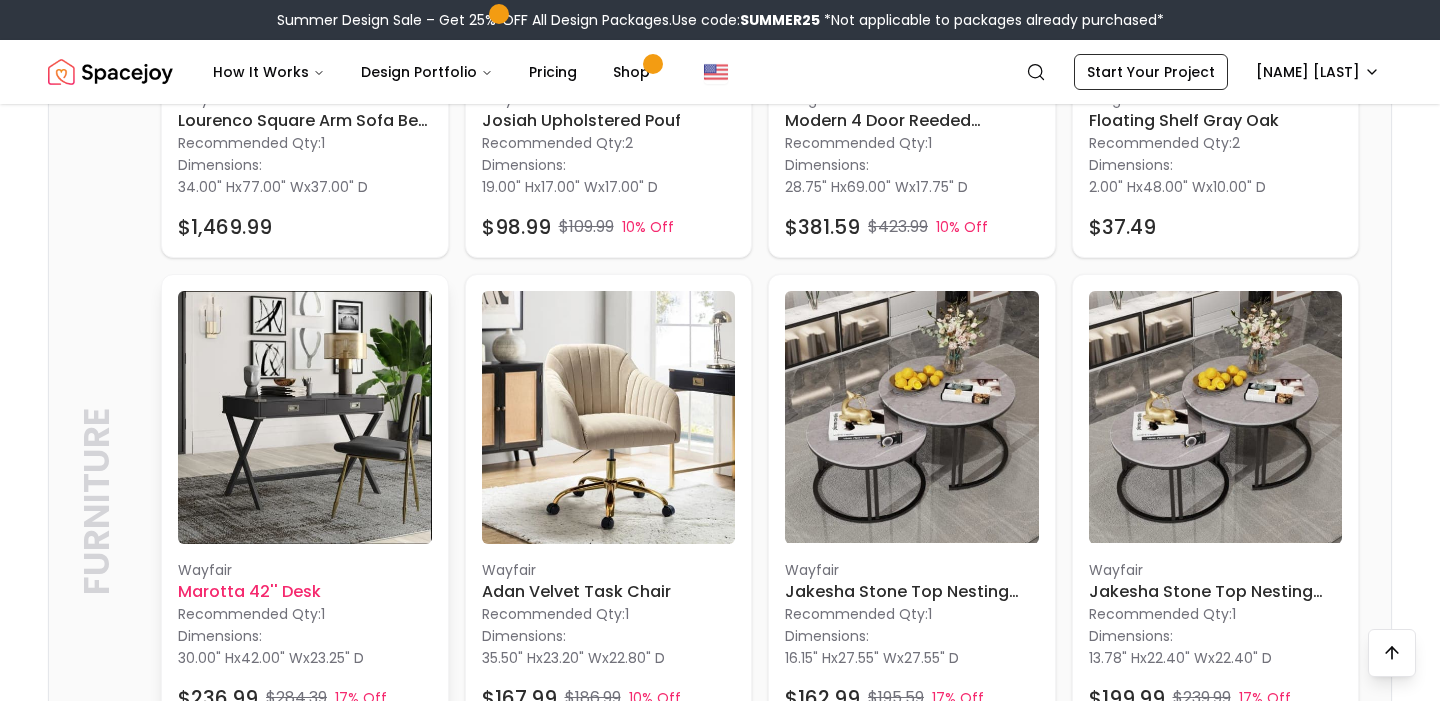 click at bounding box center [305, 418] 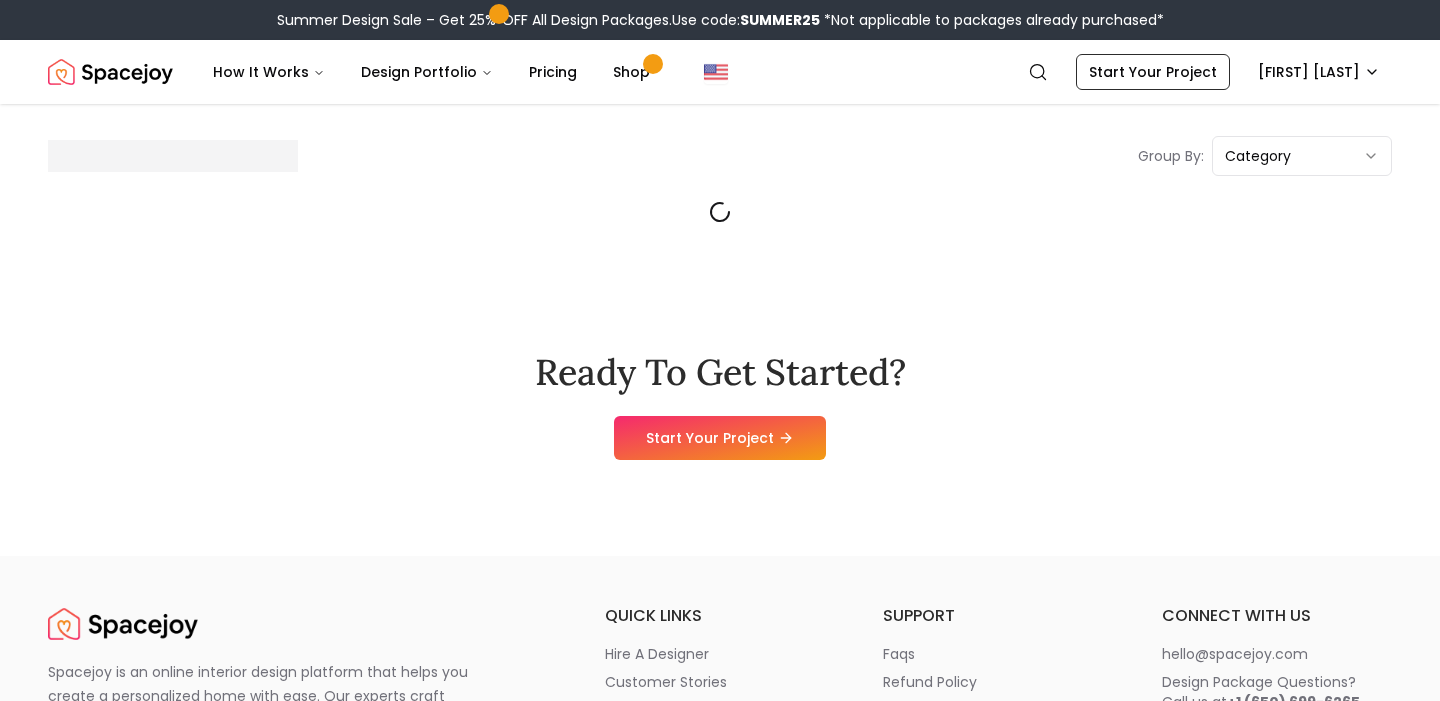 scroll, scrollTop: 0, scrollLeft: 0, axis: both 